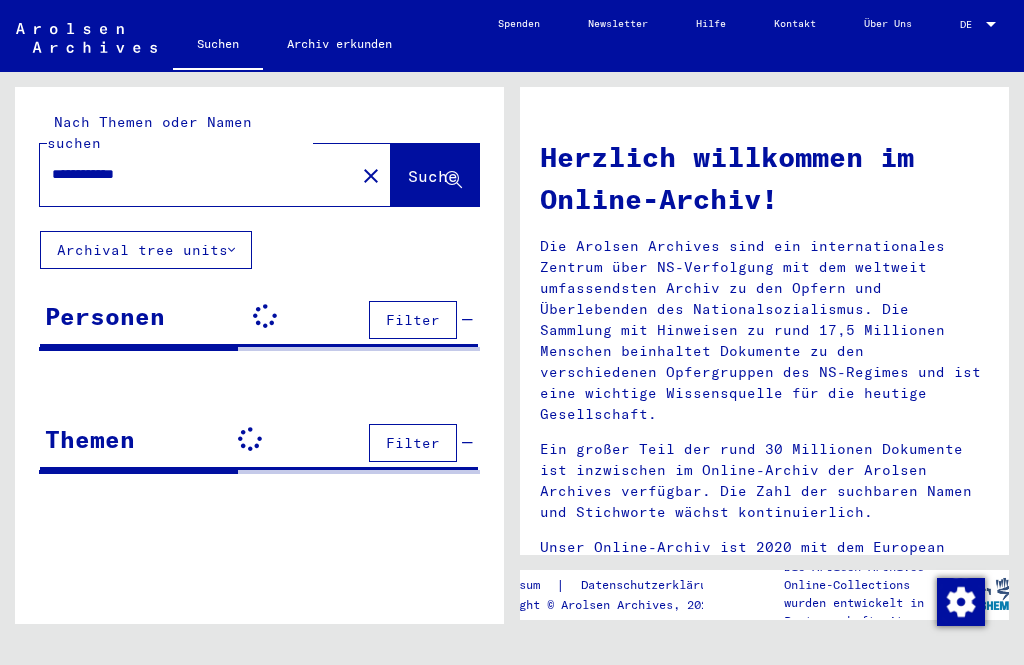 scroll, scrollTop: 0, scrollLeft: 0, axis: both 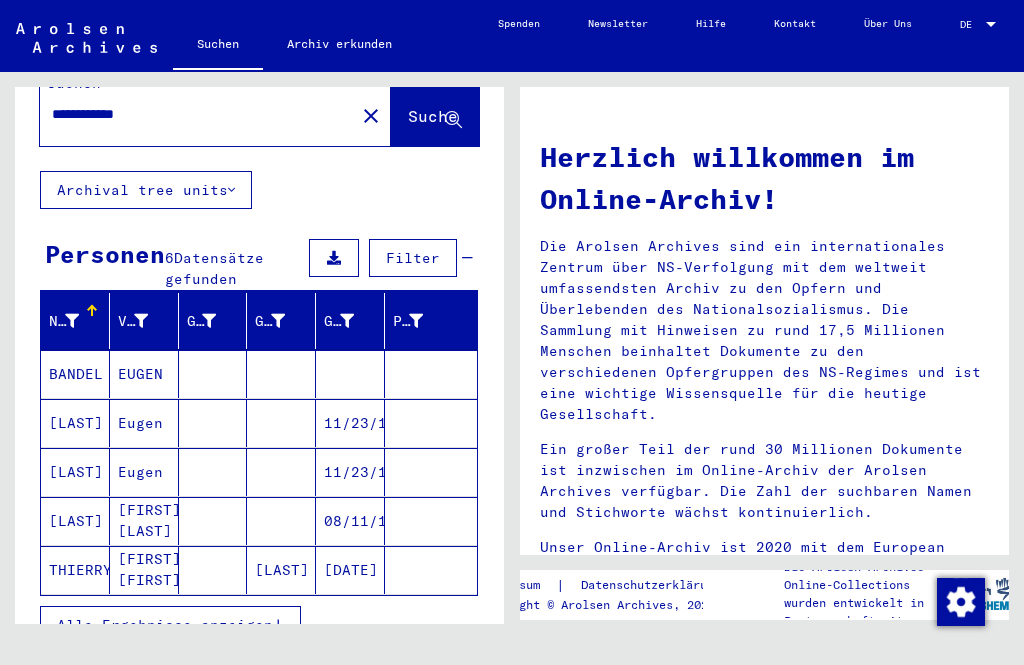 click on "Alle Ergebnisse anzeigen" at bounding box center [170, 625] 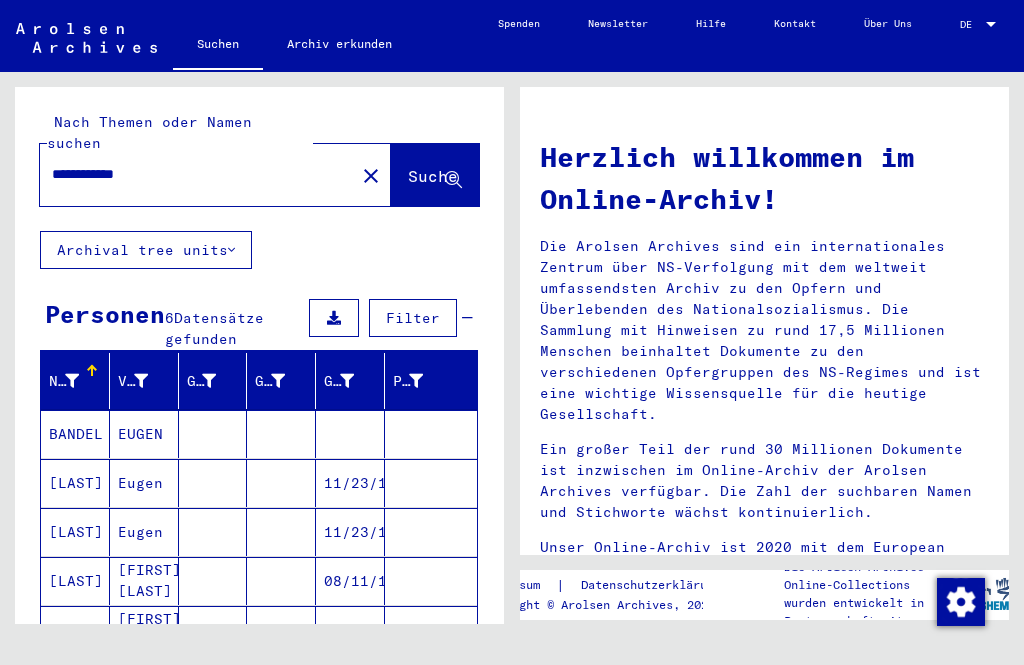 scroll, scrollTop: 0, scrollLeft: 0, axis: both 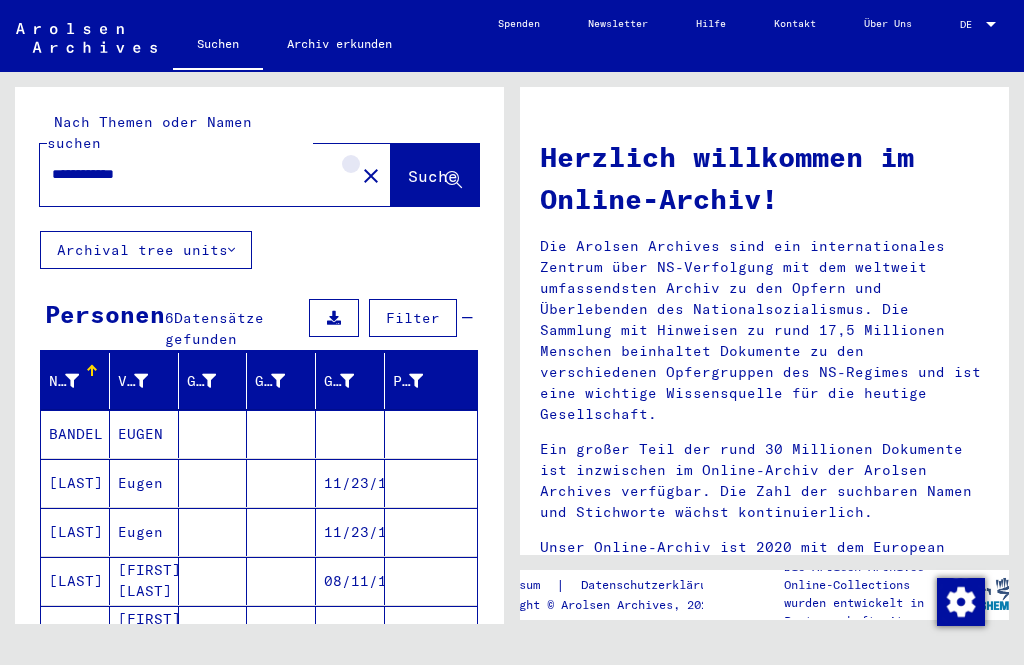 click on "close" 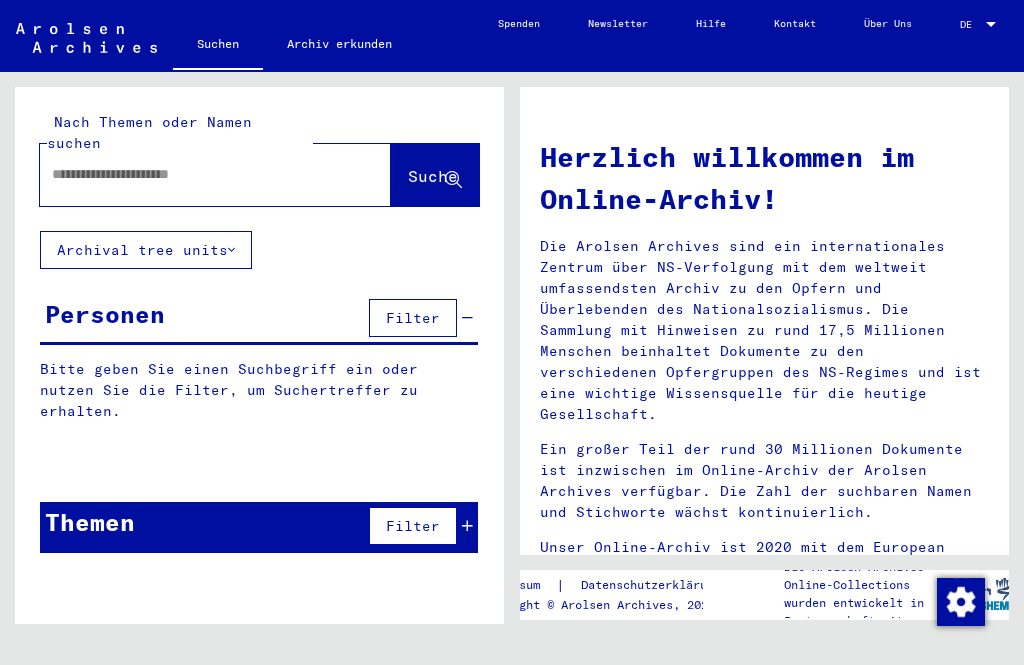 click at bounding box center [191, 174] 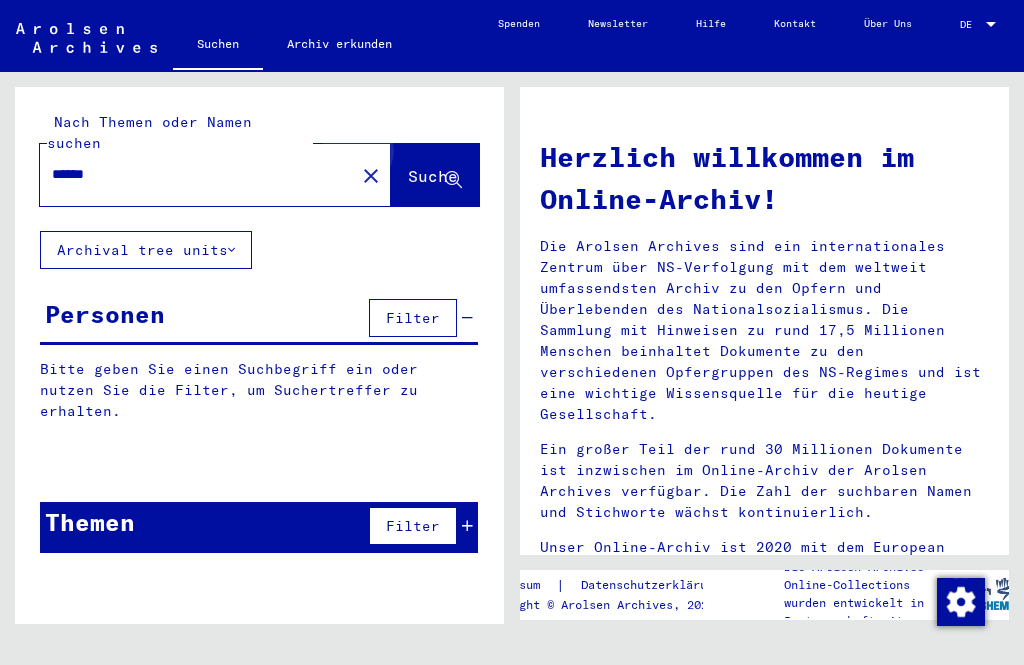 type on "******" 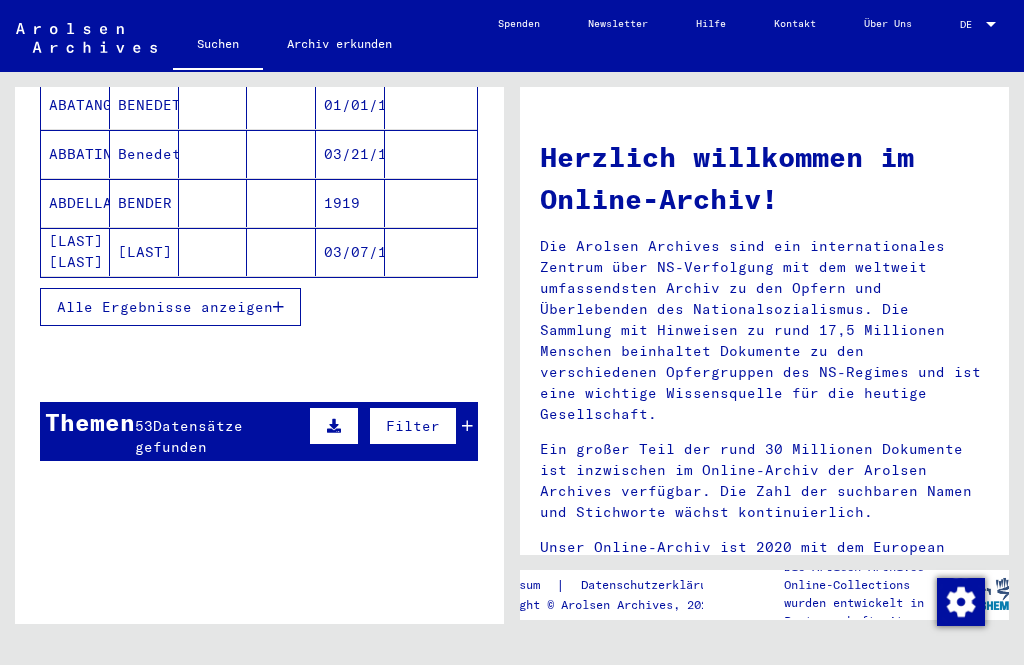 scroll, scrollTop: 379, scrollLeft: 0, axis: vertical 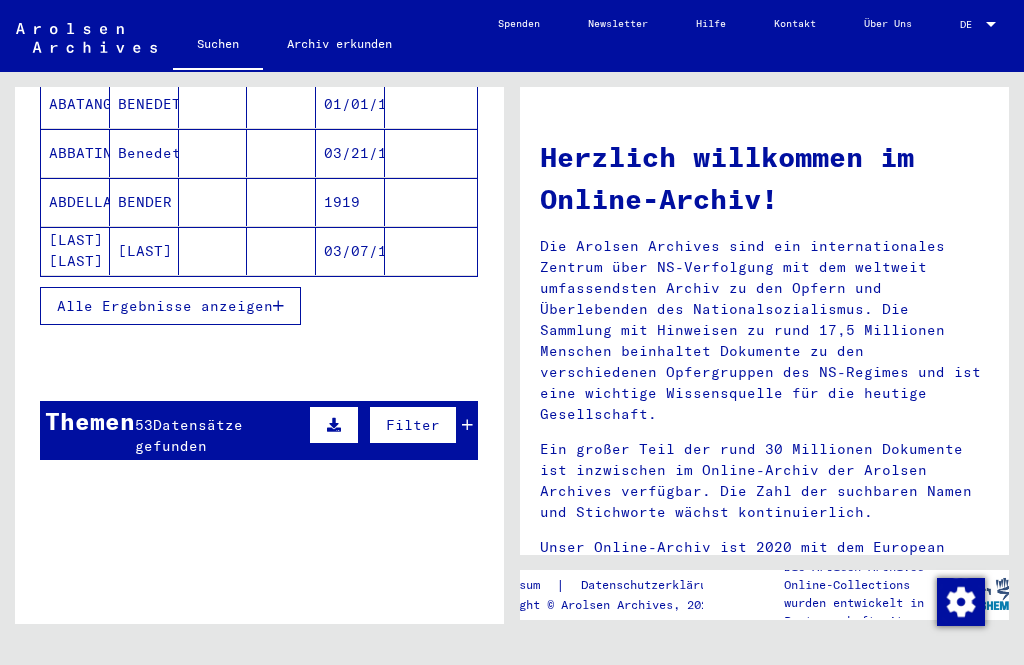 click at bounding box center [278, 306] 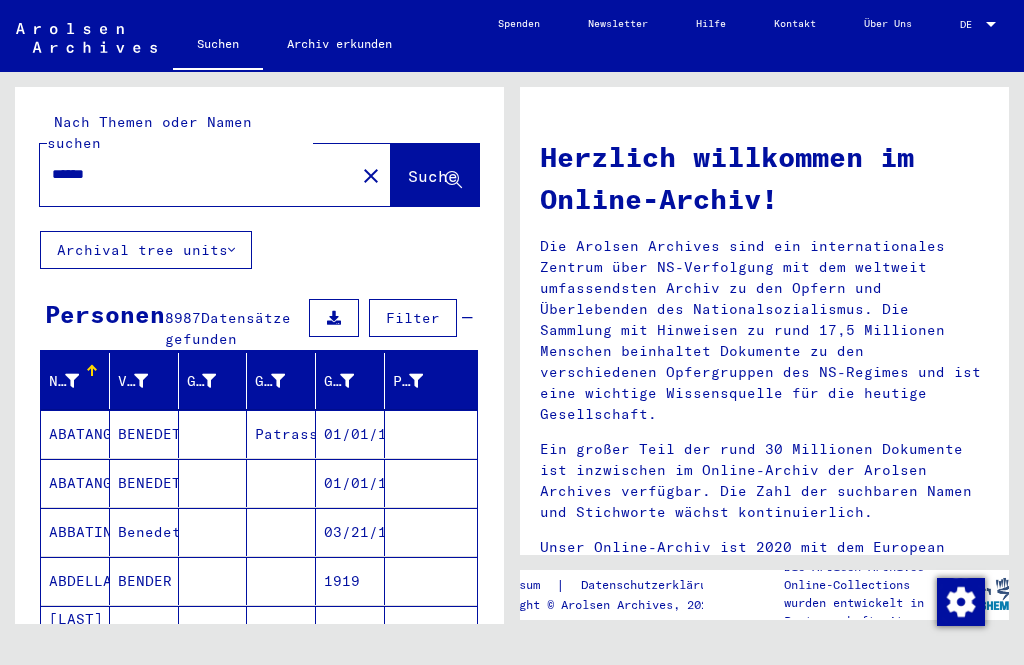 scroll, scrollTop: 0, scrollLeft: 0, axis: both 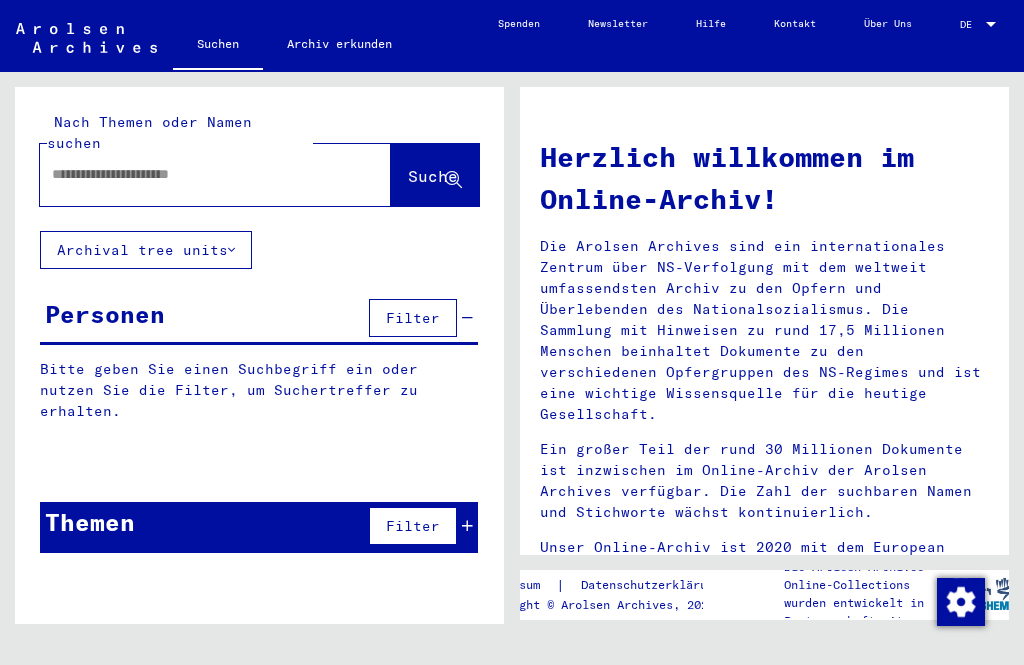click at bounding box center (191, 174) 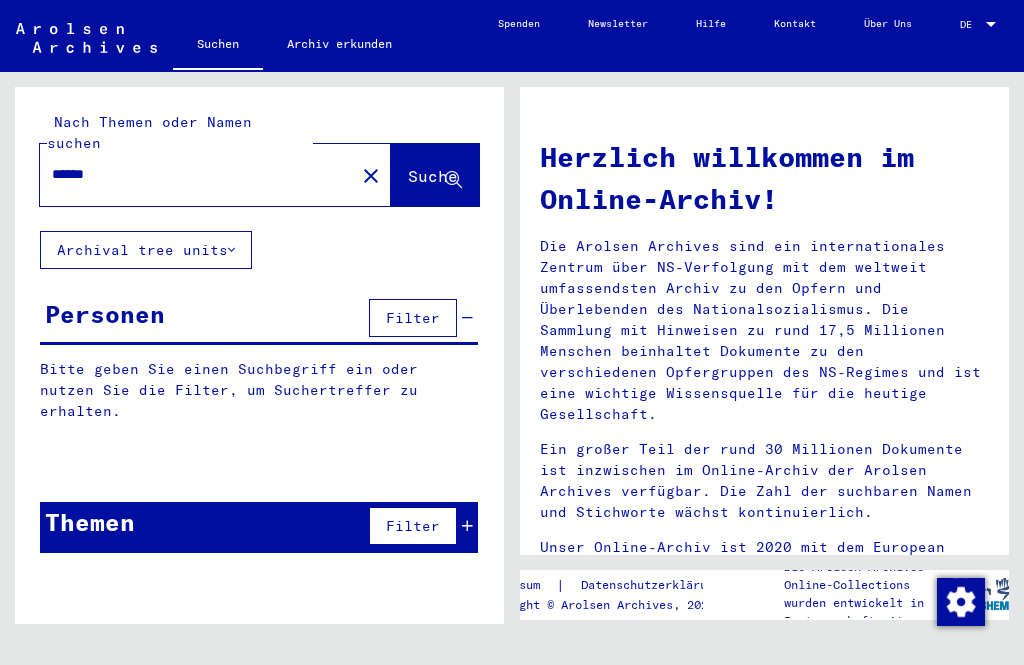 type on "******" 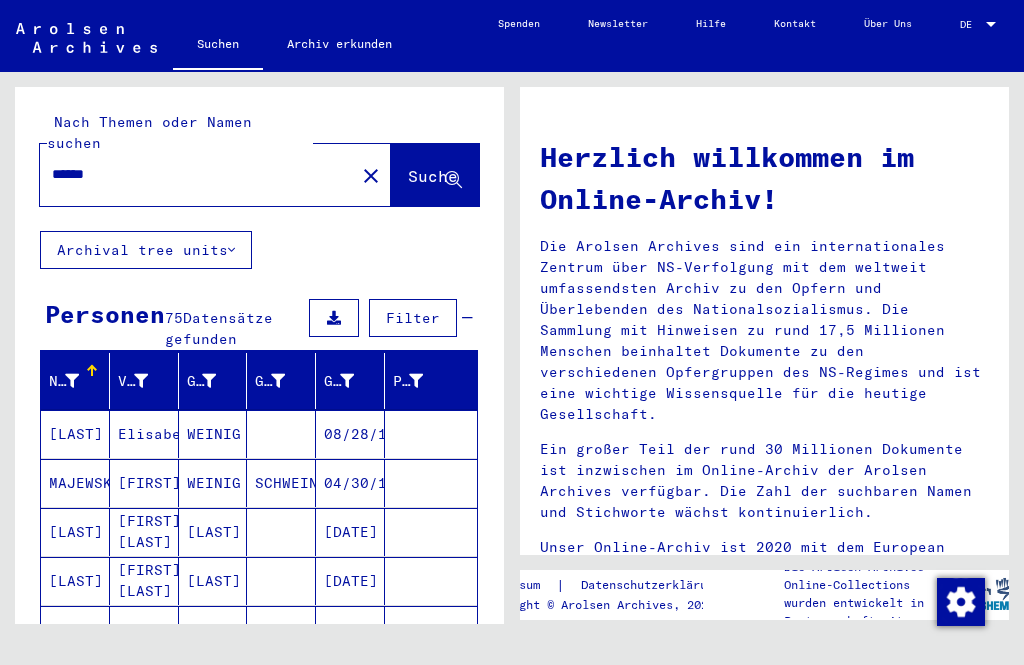 scroll, scrollTop: 39, scrollLeft: 0, axis: vertical 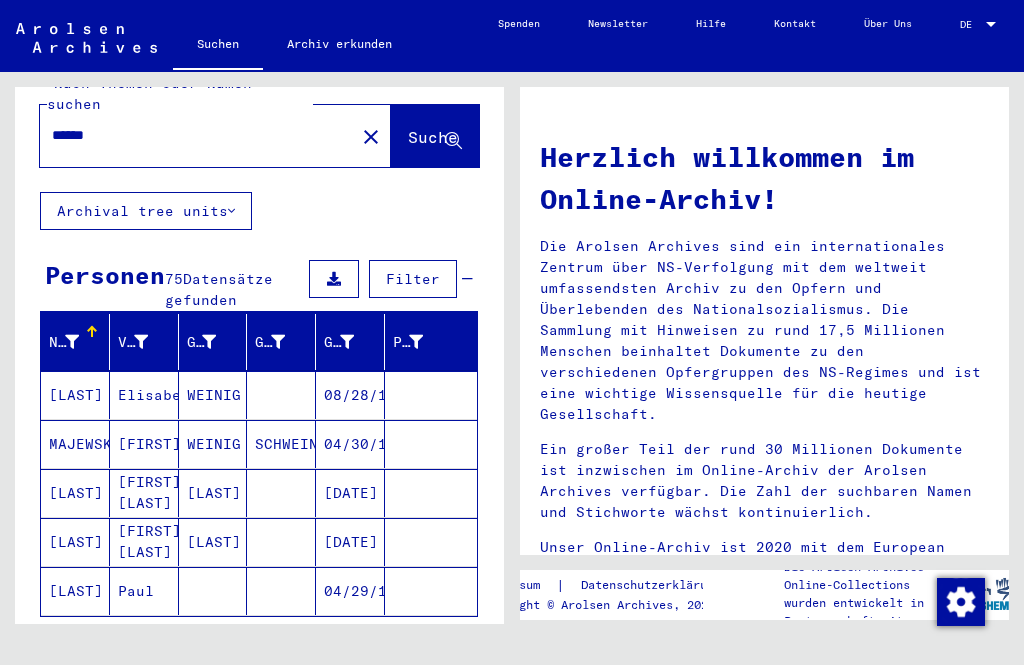 click on "Alle Ergebnisse anzeigen" at bounding box center (170, 646) 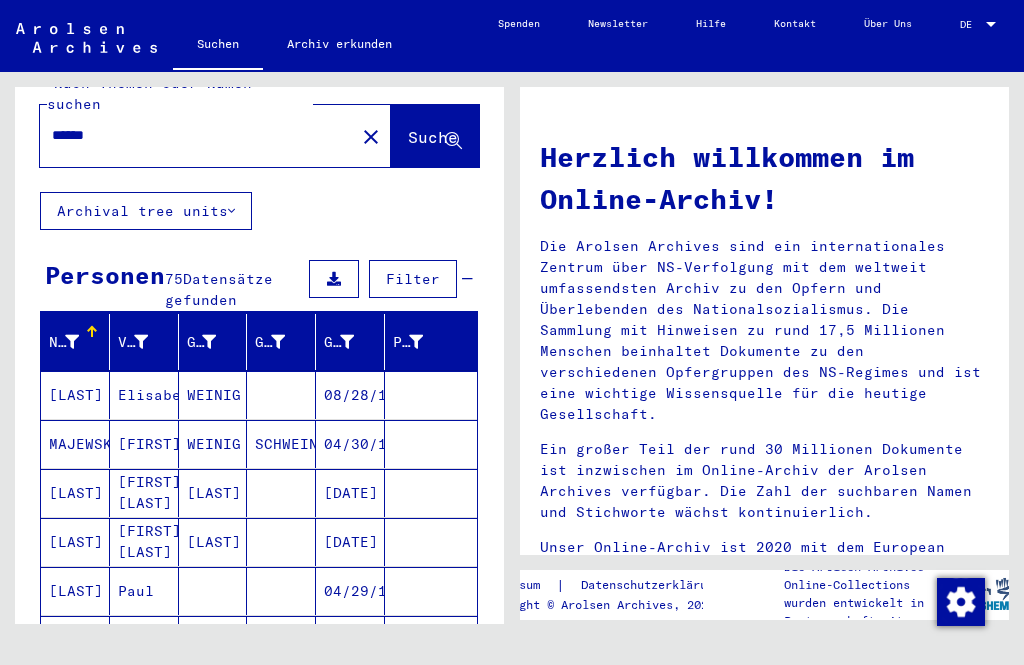 click on "SCHWEINFURT" at bounding box center [281, 493] 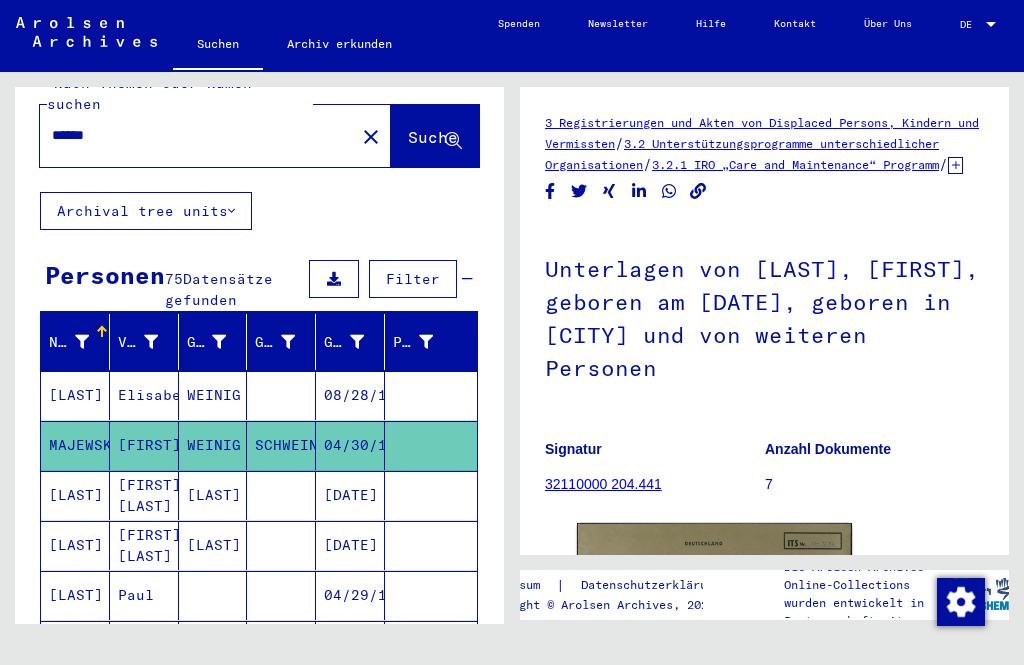 click on "[FIRST]" 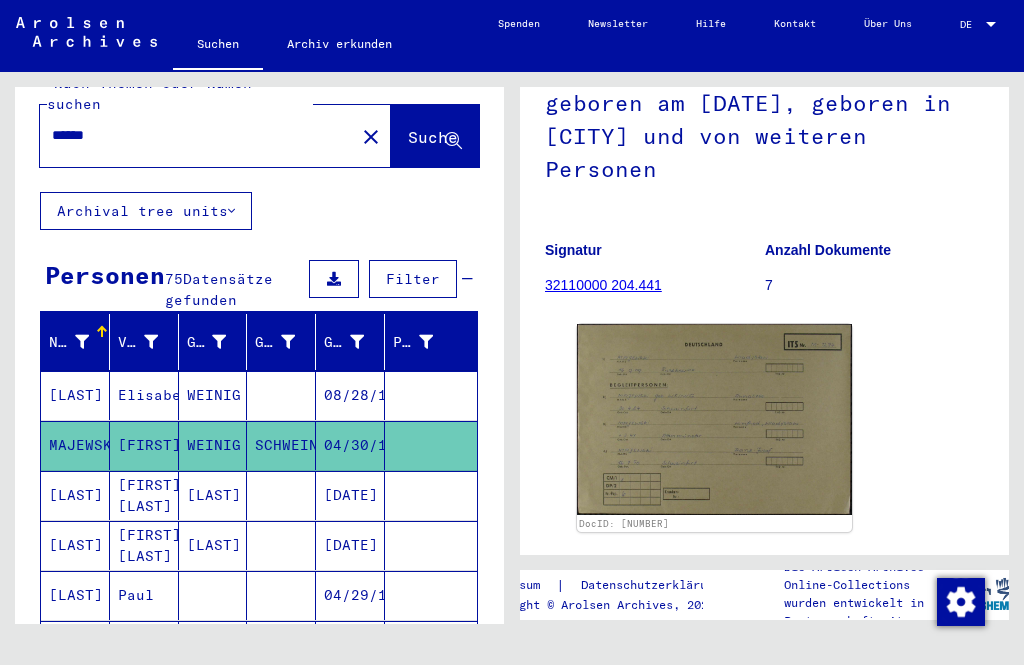 scroll, scrollTop: 201, scrollLeft: 0, axis: vertical 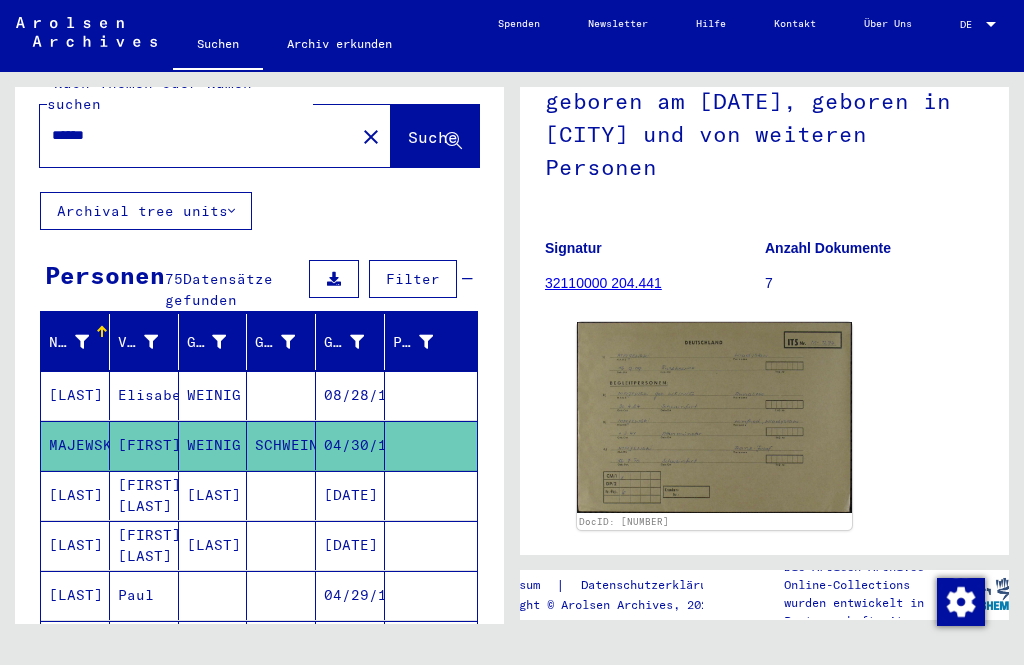click 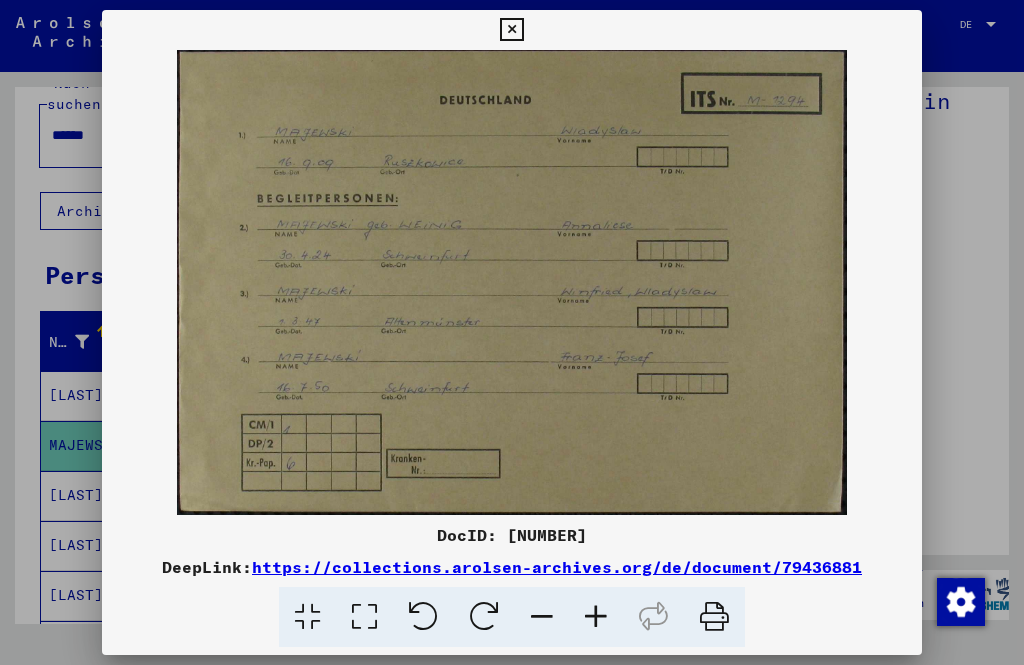 click at bounding box center (511, 30) 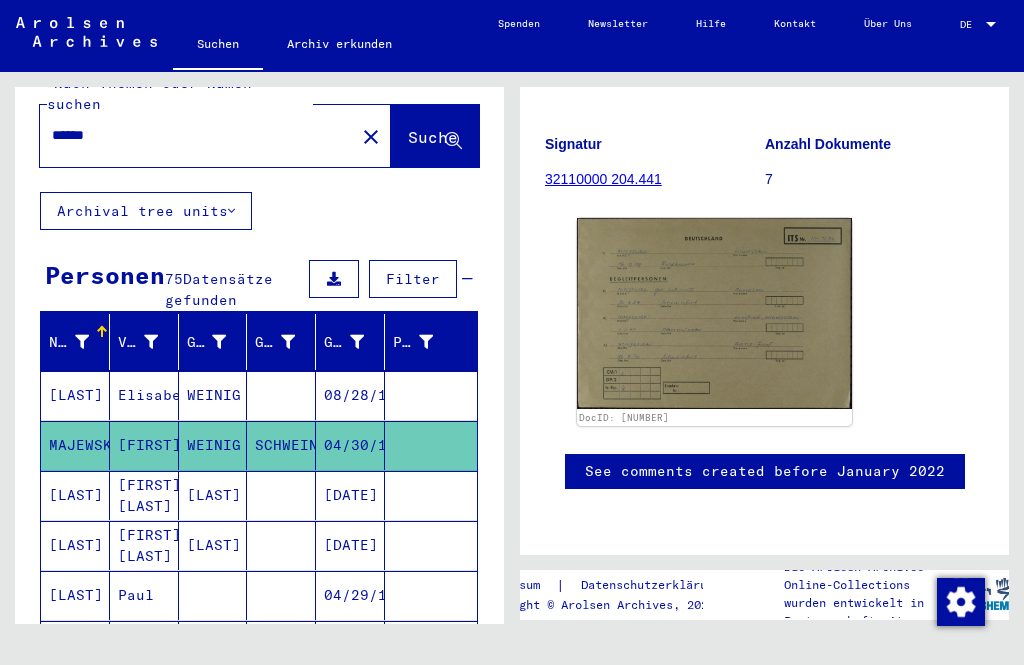 scroll, scrollTop: 327, scrollLeft: 0, axis: vertical 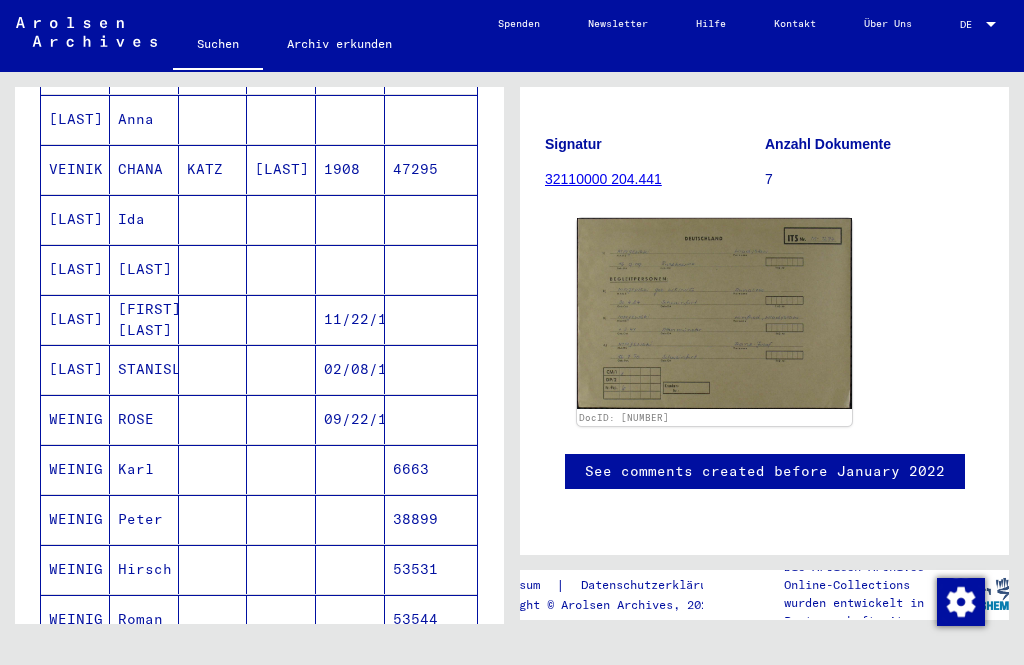 click on "09/22/1872" at bounding box center [350, 469] 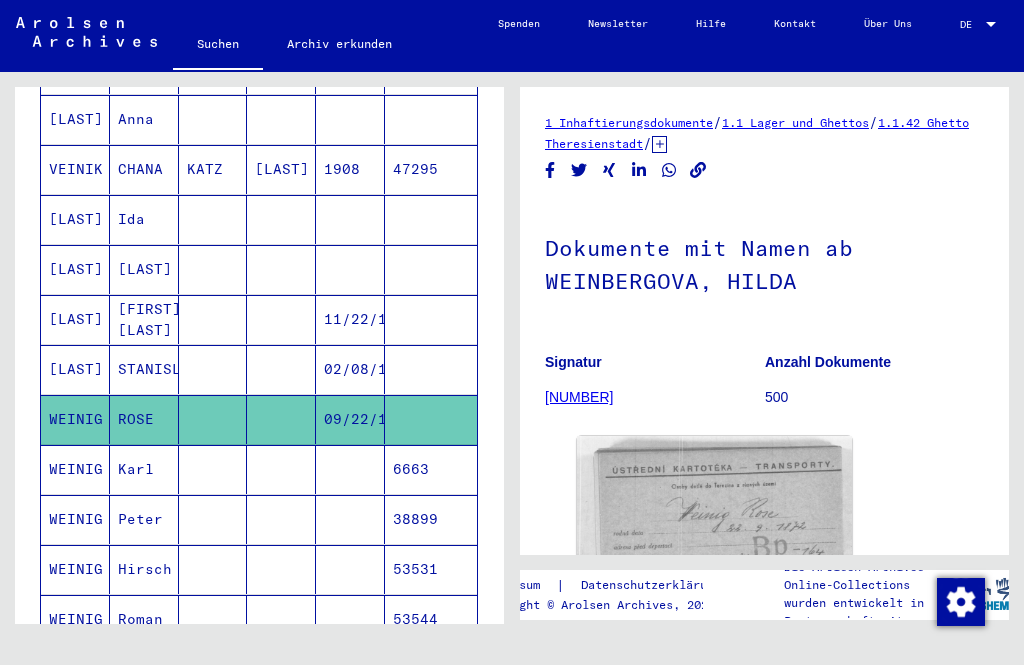 scroll, scrollTop: 25, scrollLeft: 0, axis: vertical 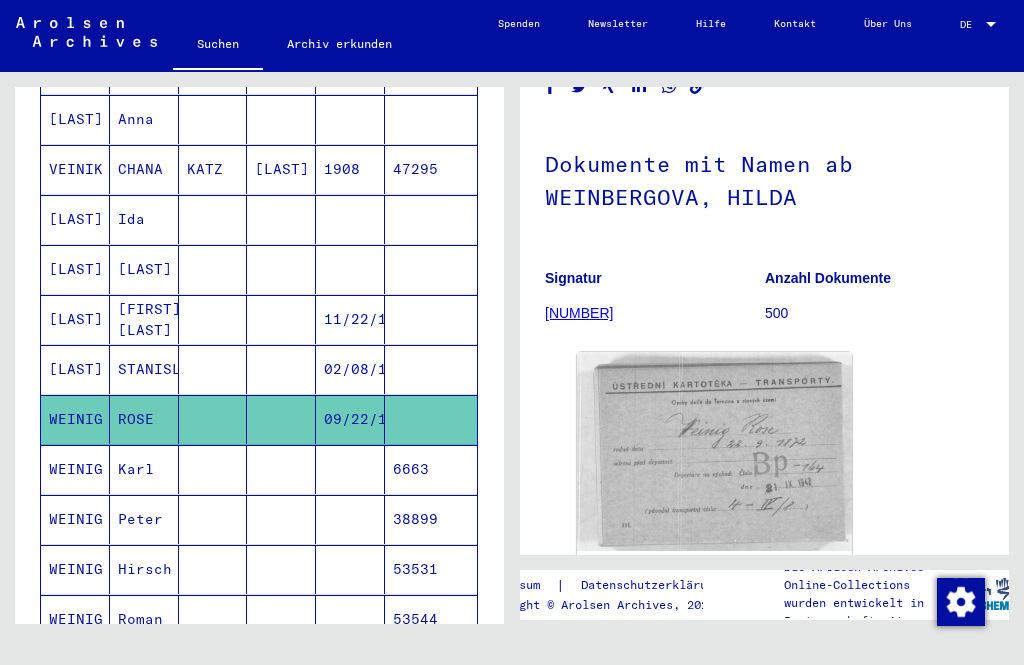 click 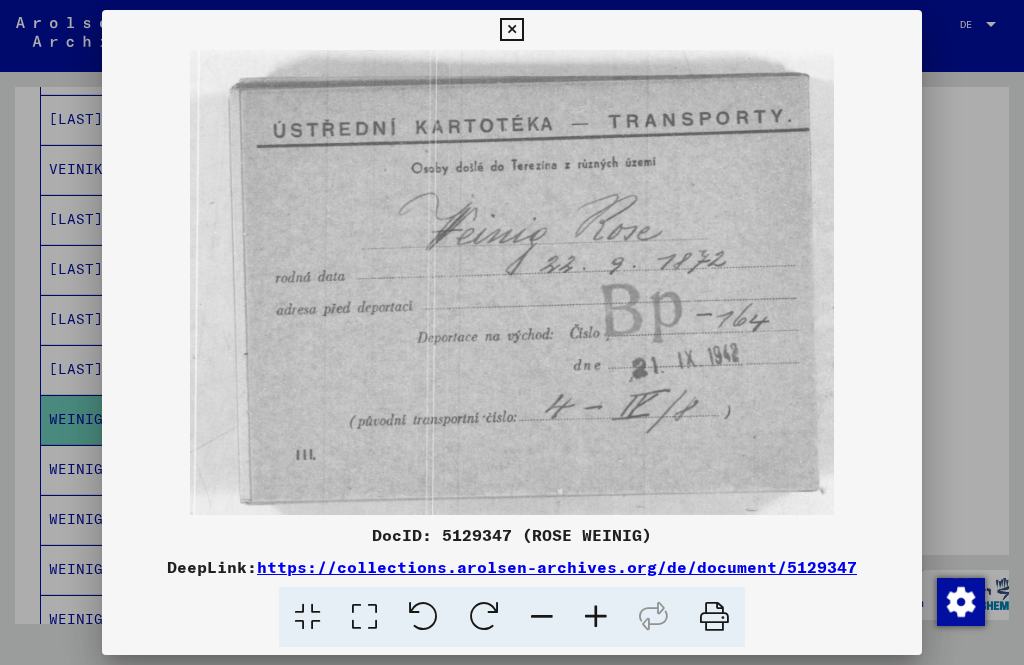 click at bounding box center [511, 30] 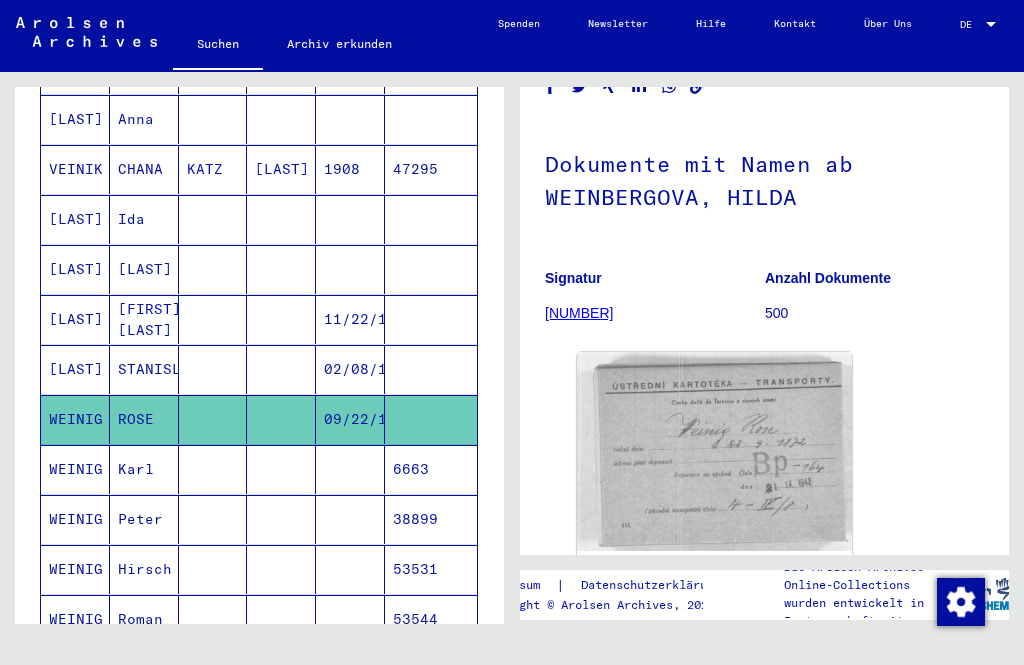 click on "Karl" at bounding box center [144, 519] 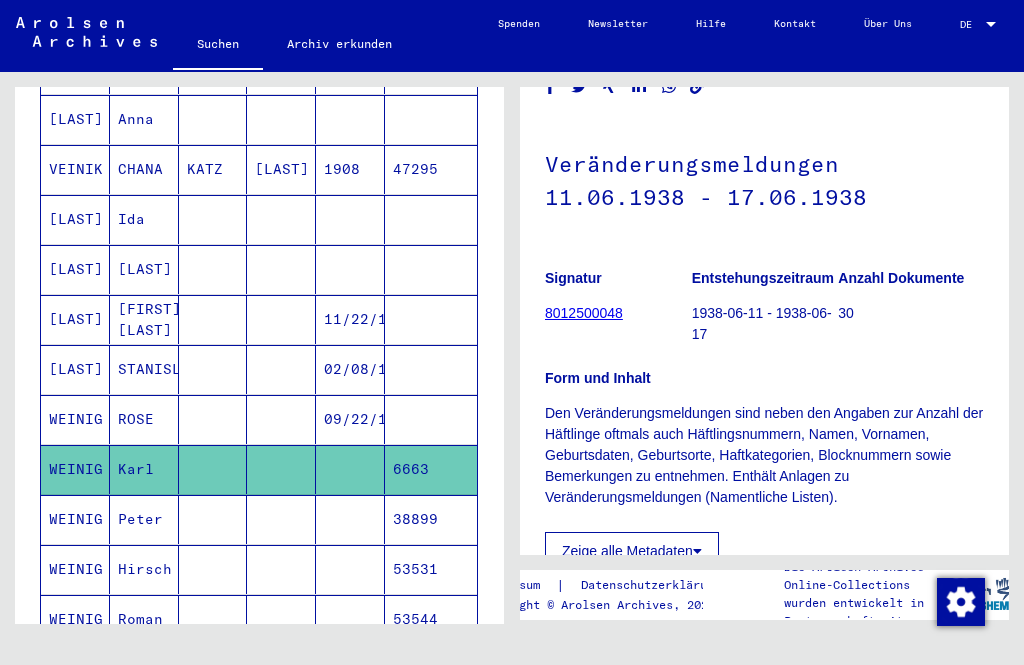 scroll, scrollTop: 0, scrollLeft: 0, axis: both 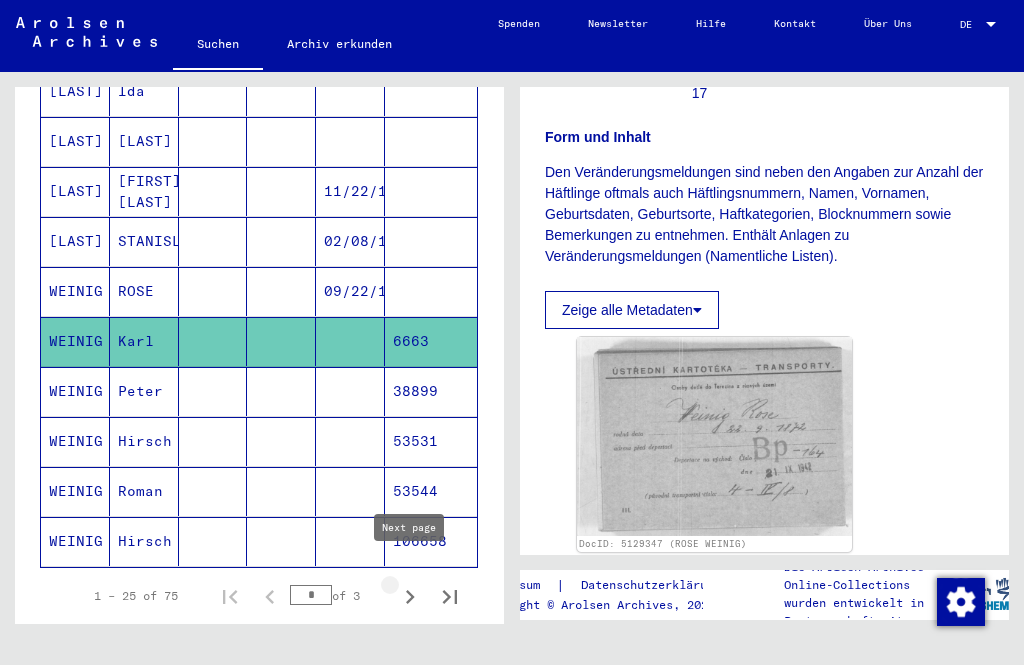 click 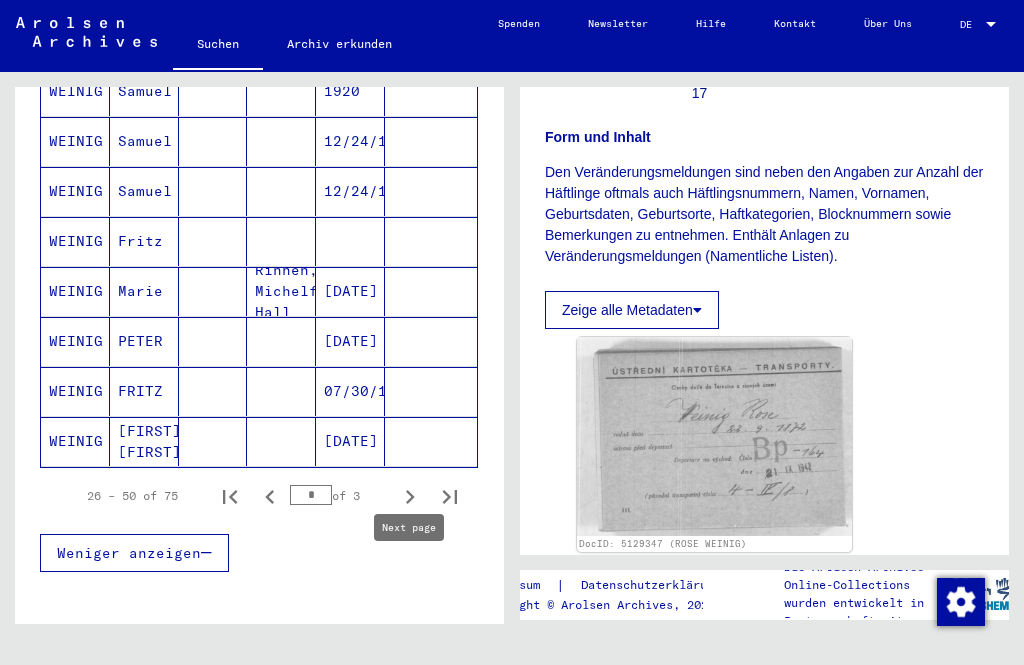 scroll, scrollTop: 1198, scrollLeft: 0, axis: vertical 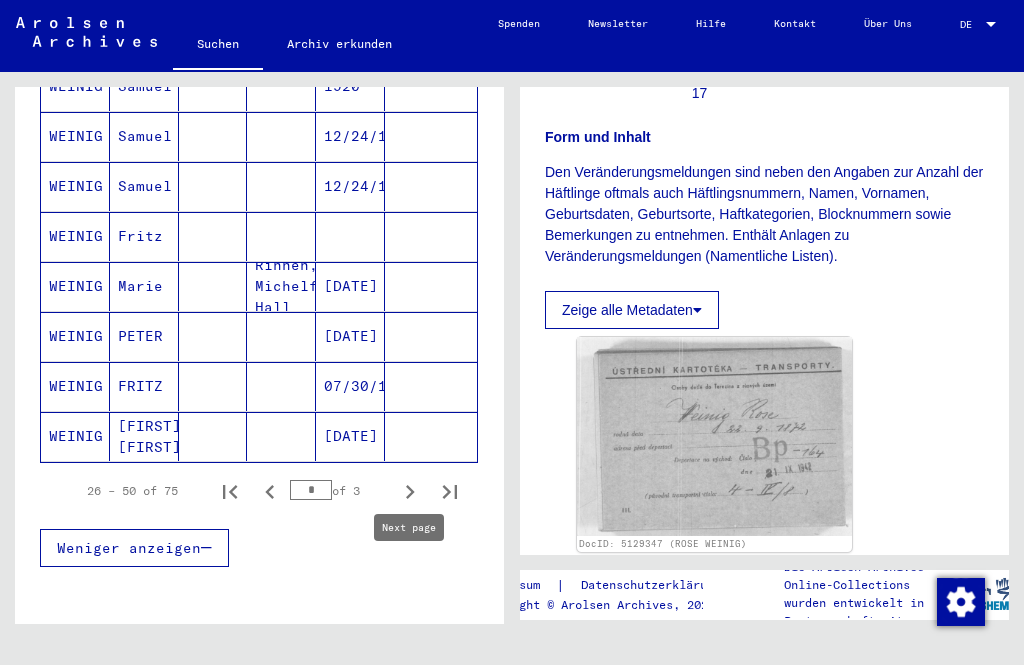 click on "[FIRST] [FIRST]" 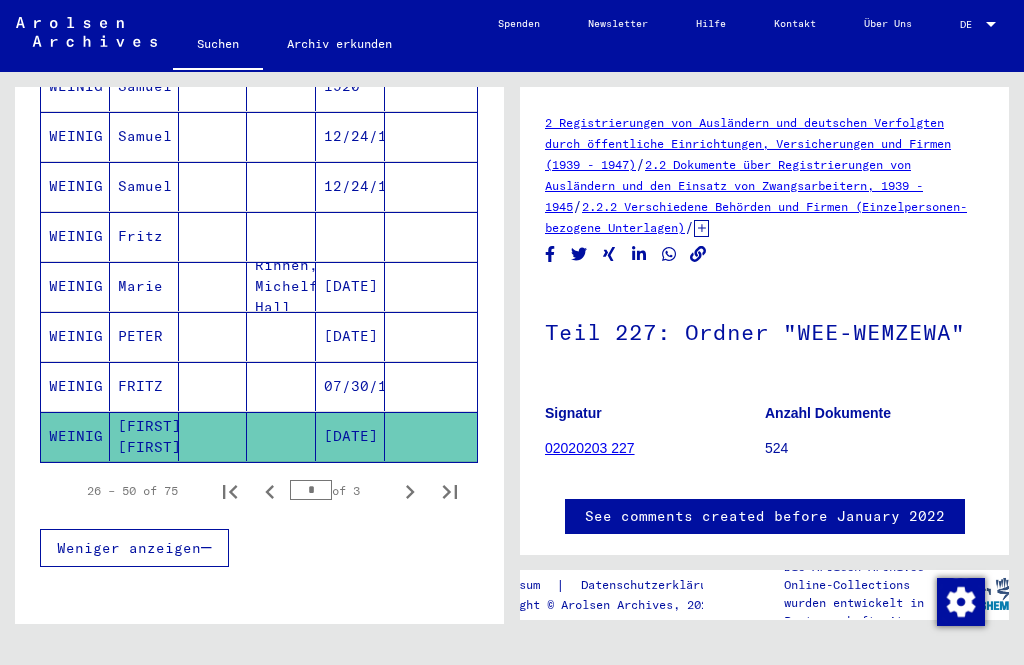 scroll, scrollTop: 0, scrollLeft: 0, axis: both 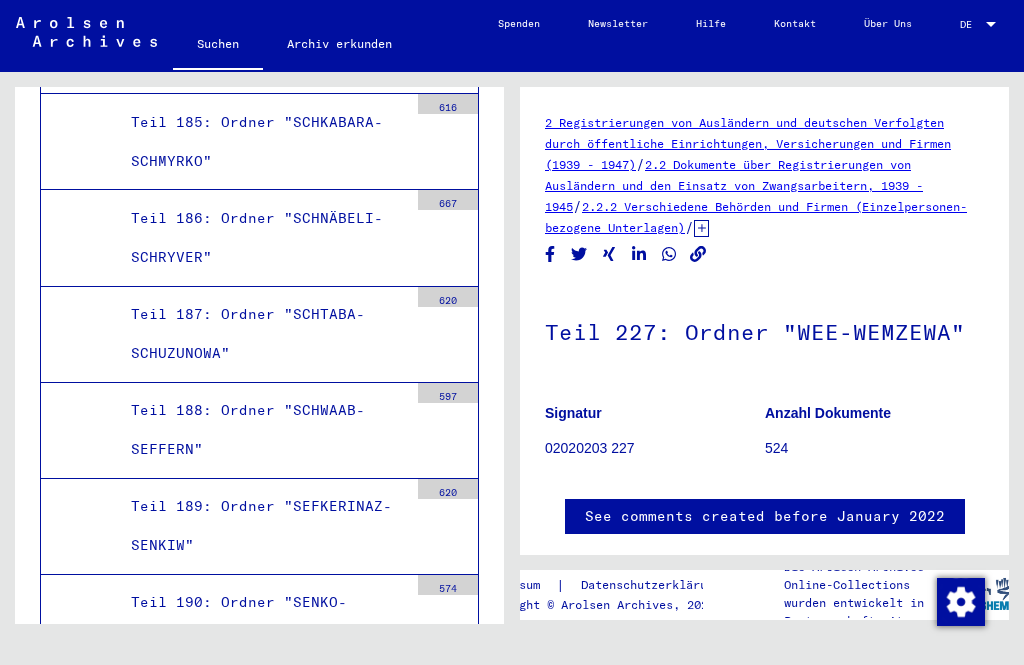 click on "Teil 227: Ordner "WEE-WEMZEWA"" at bounding box center (262, 4182) 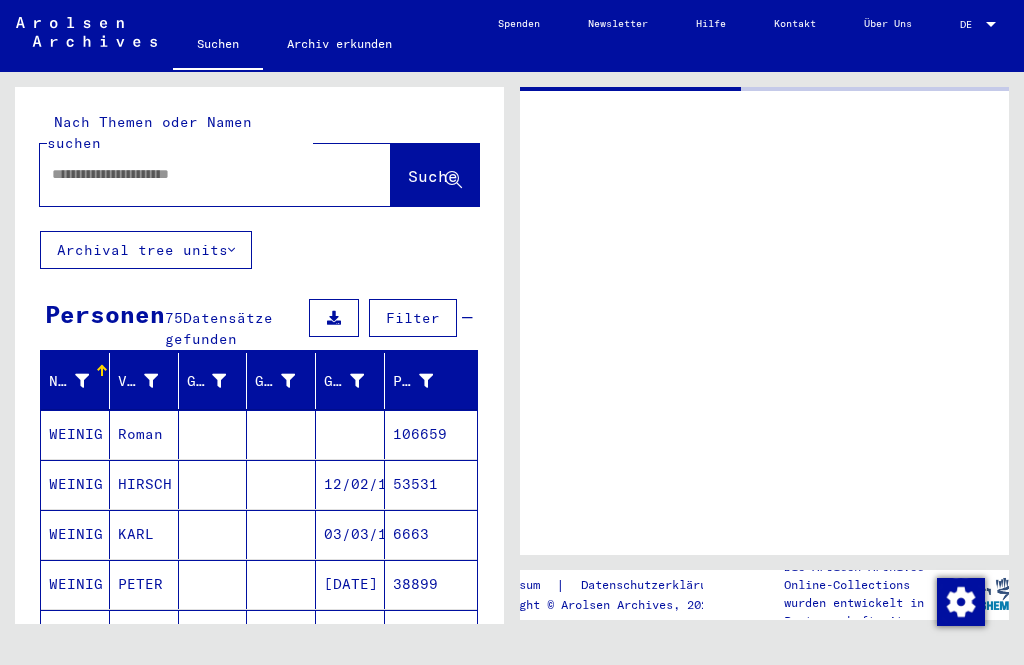 type on "********" 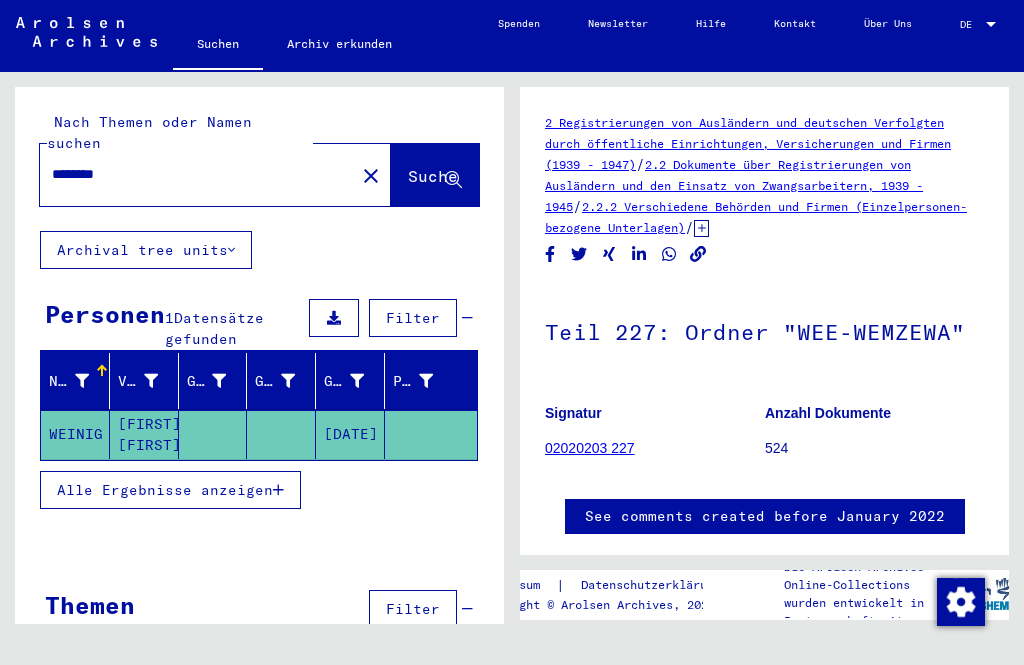 click on "Alle Ergebnisse anzeigen" at bounding box center [165, 490] 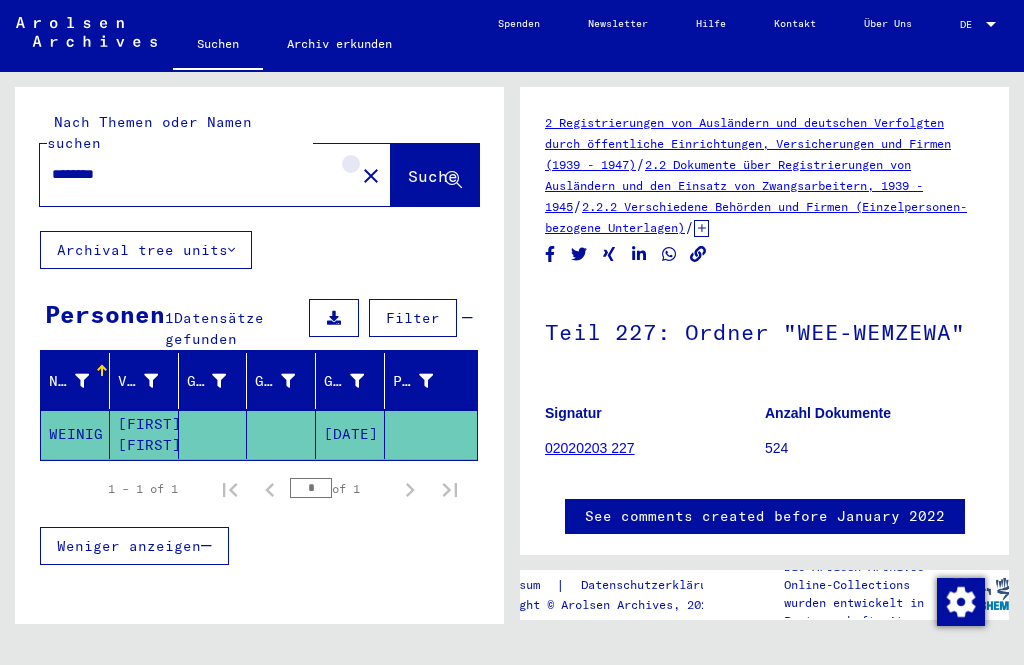 click on "close" 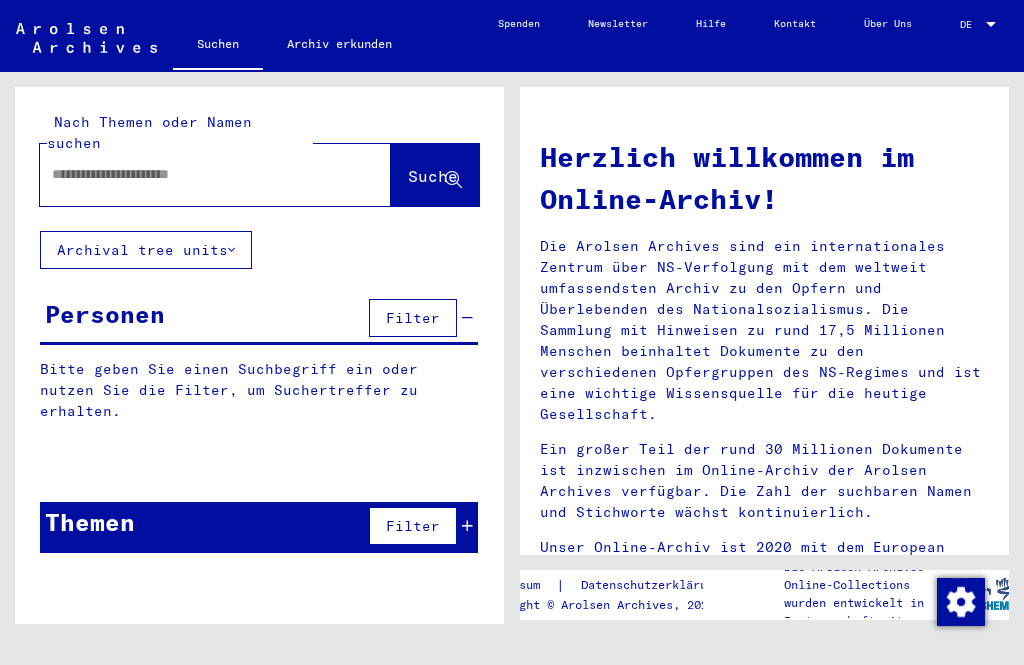 click at bounding box center [191, 174] 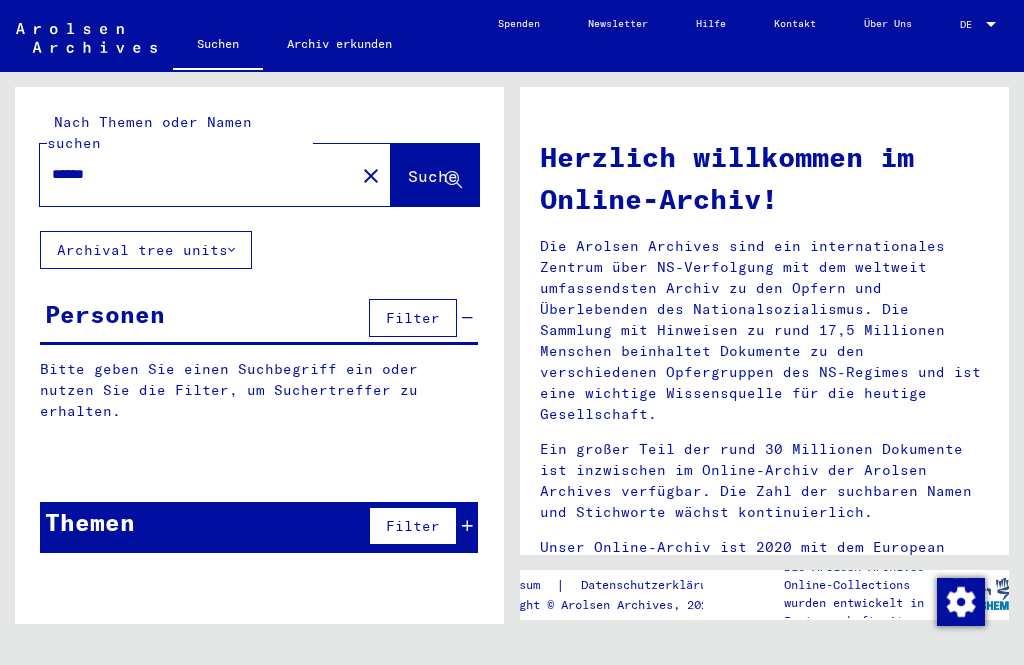 type on "******" 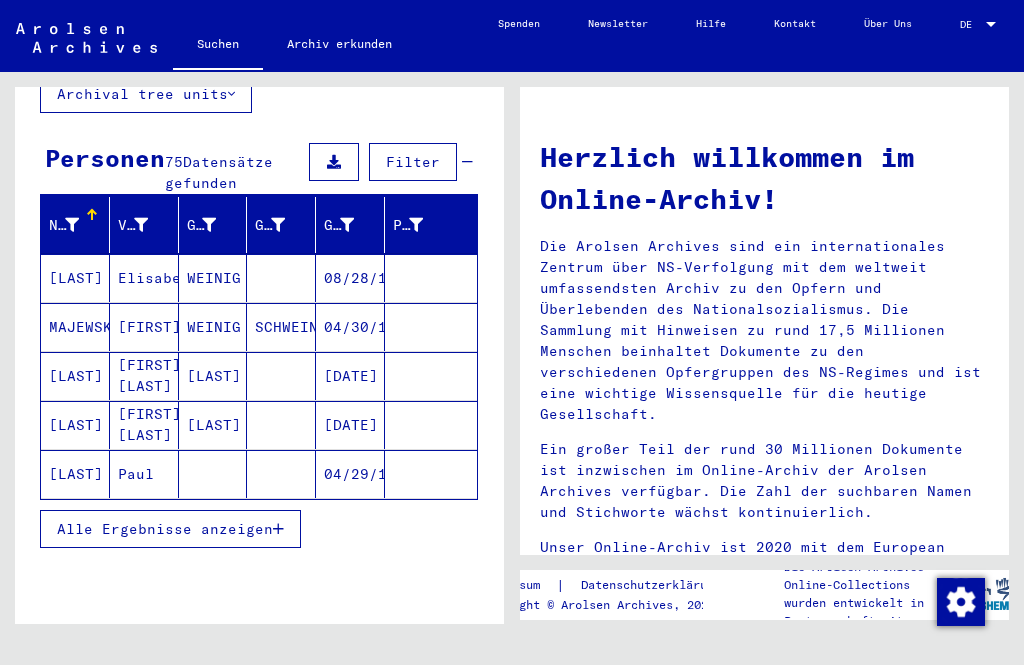 scroll, scrollTop: 155, scrollLeft: 0, axis: vertical 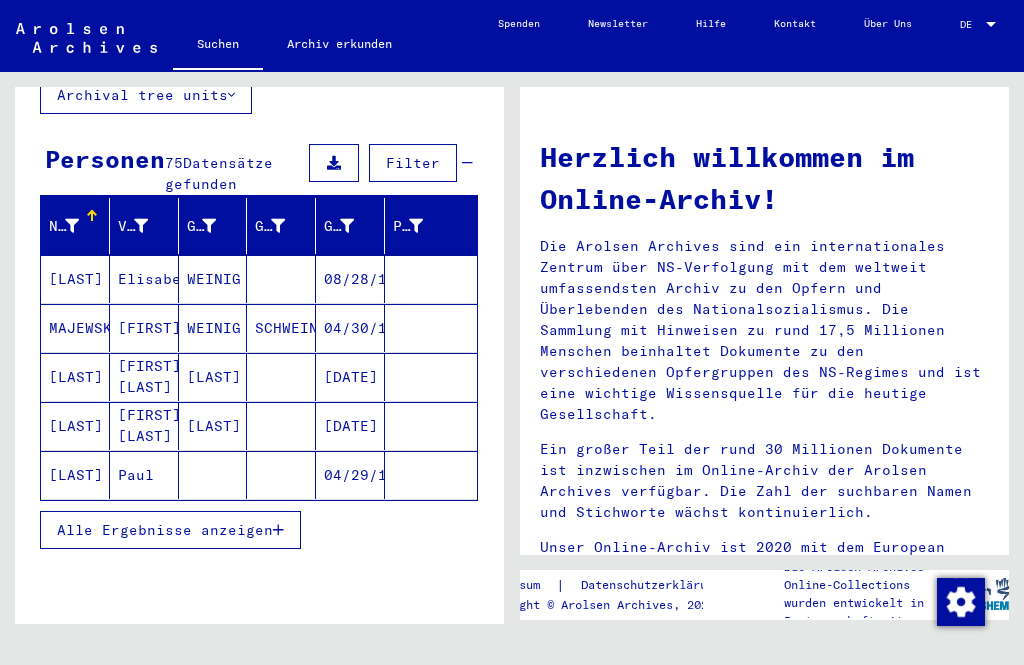 click on "Alle Ergebnisse anzeigen" at bounding box center [165, 530] 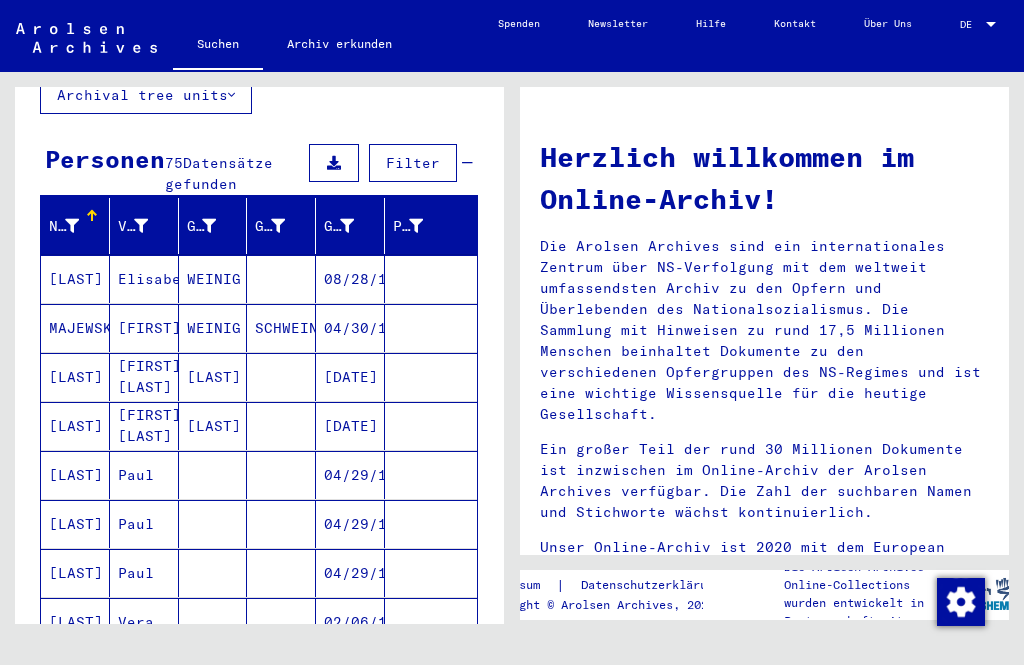 click on "Paul" at bounding box center [144, 573] 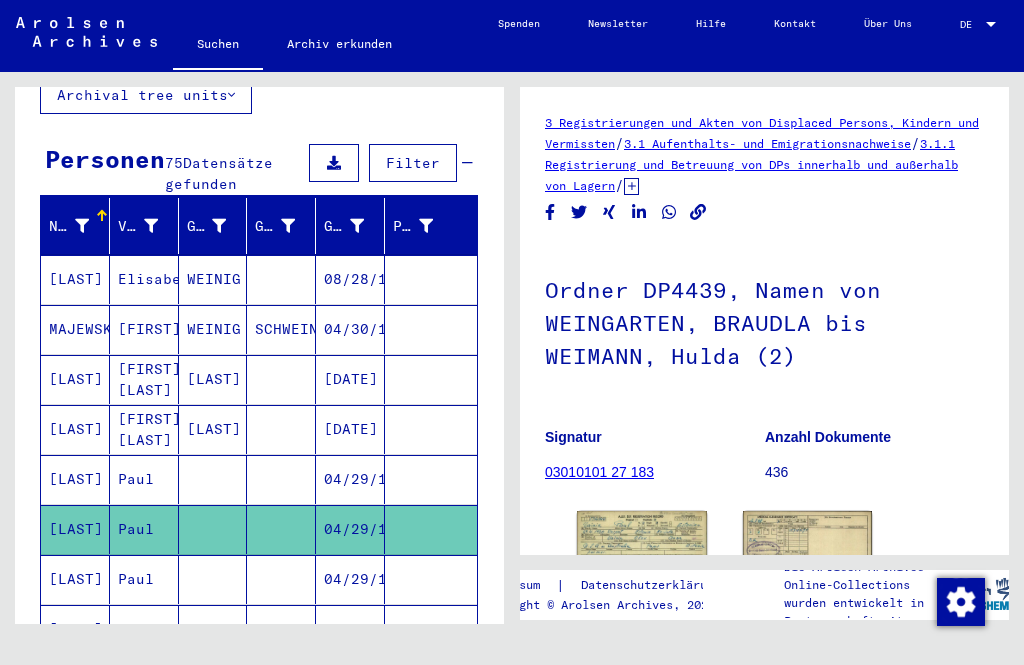 scroll, scrollTop: 0, scrollLeft: 0, axis: both 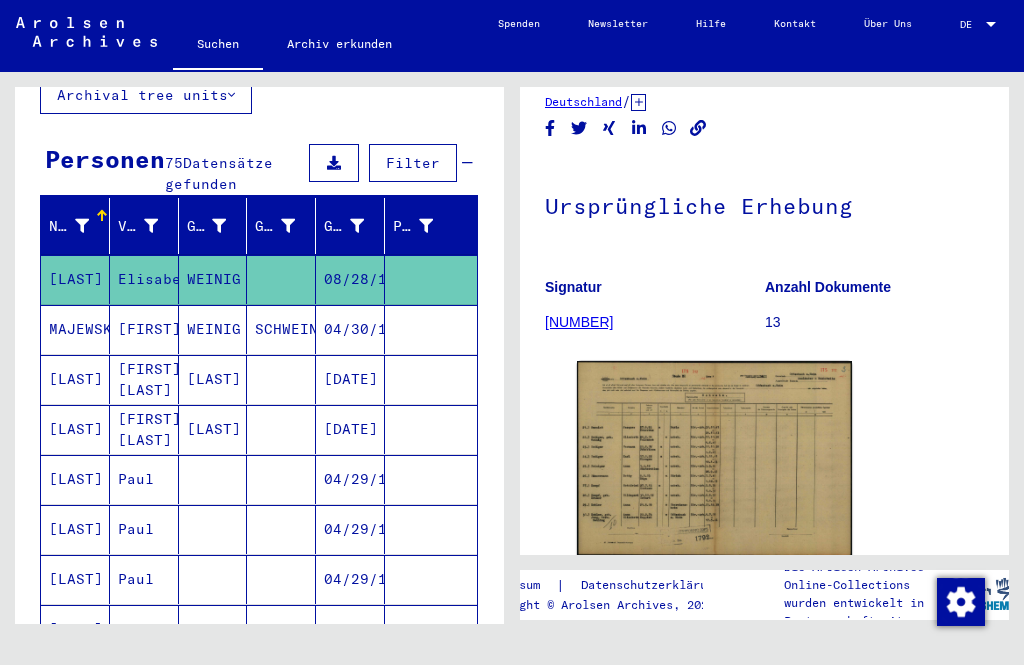 click 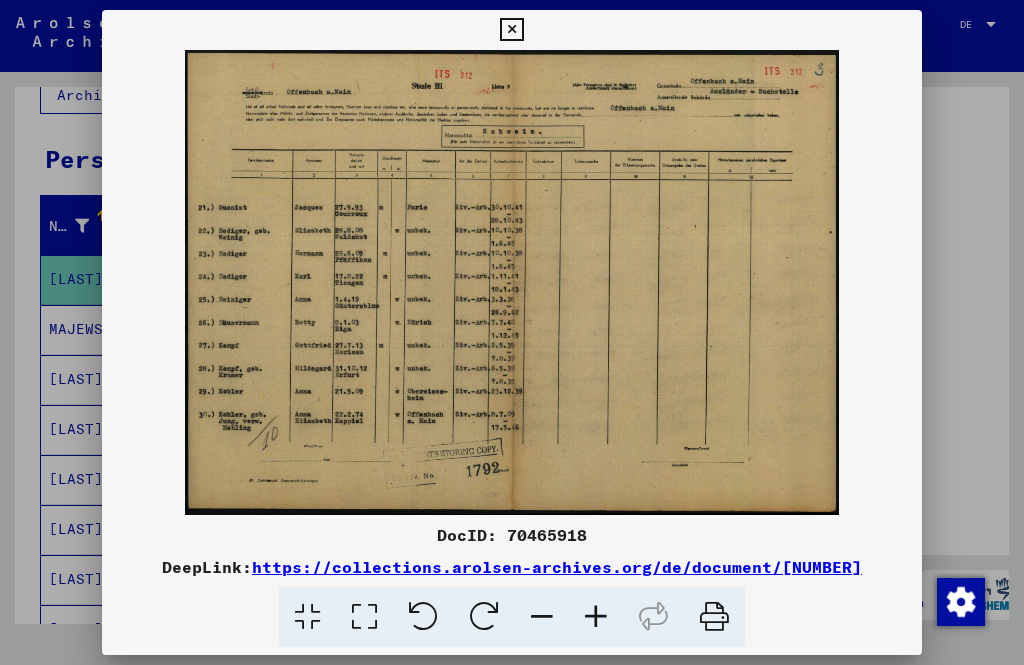 click at bounding box center [511, 30] 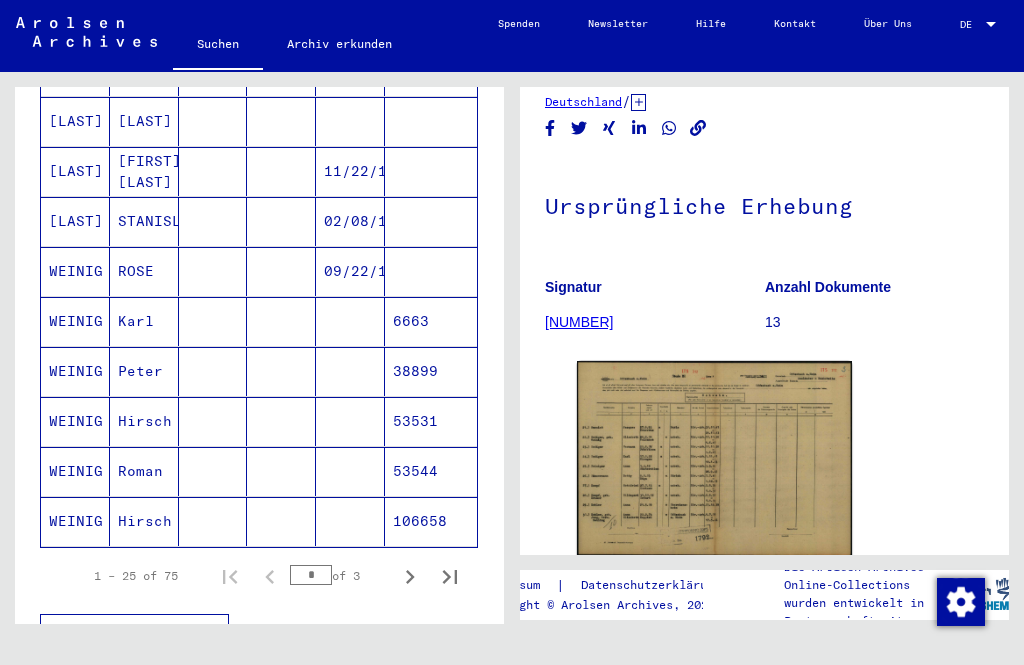 scroll, scrollTop: 1123, scrollLeft: 0, axis: vertical 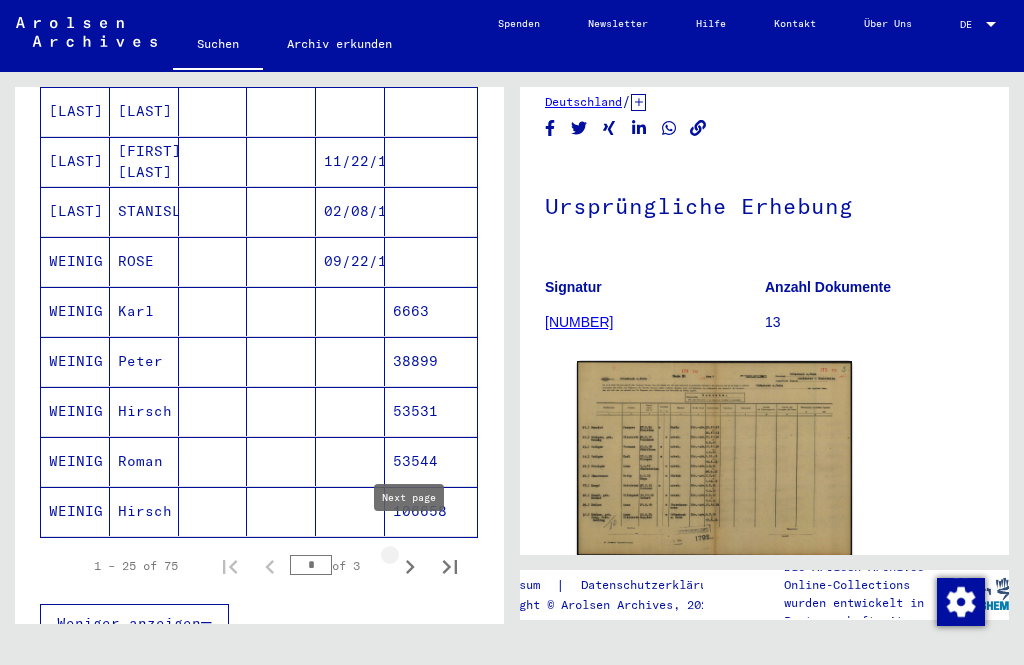 click 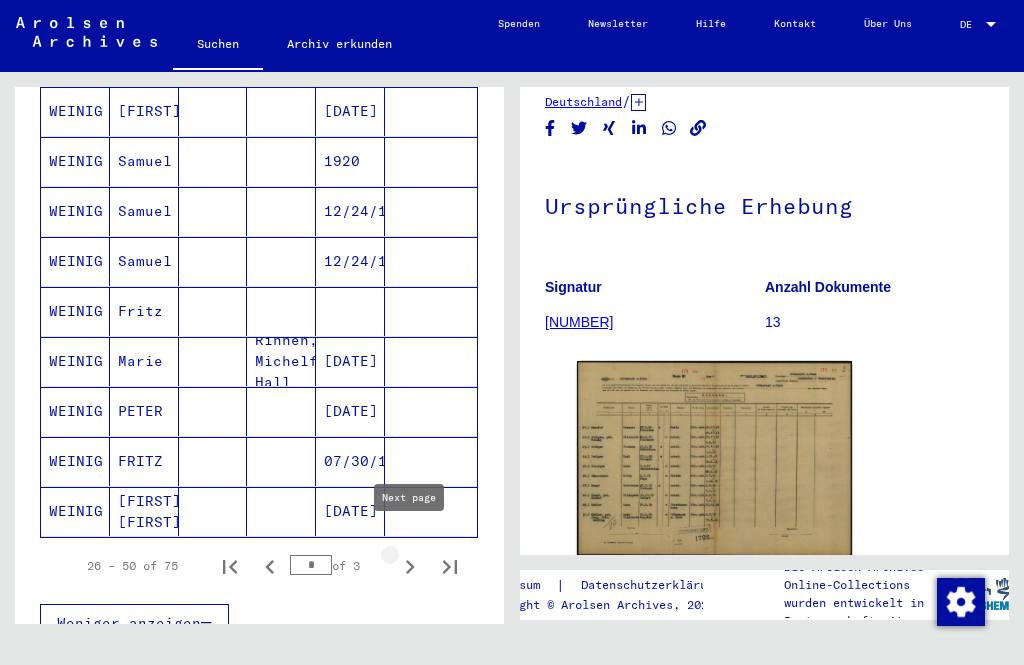 click 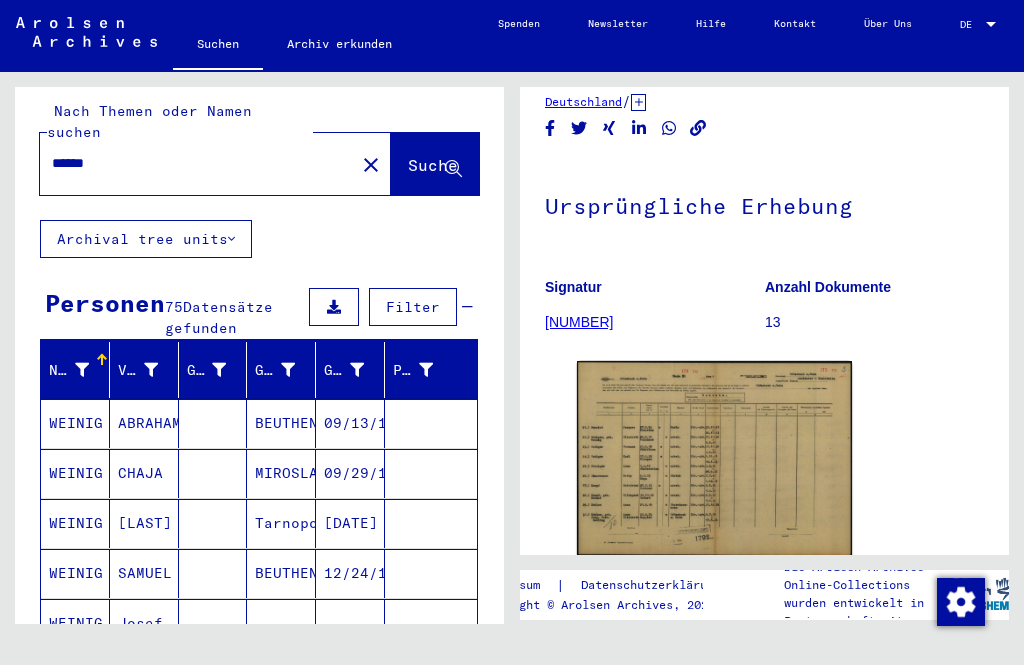 scroll, scrollTop: 6, scrollLeft: 0, axis: vertical 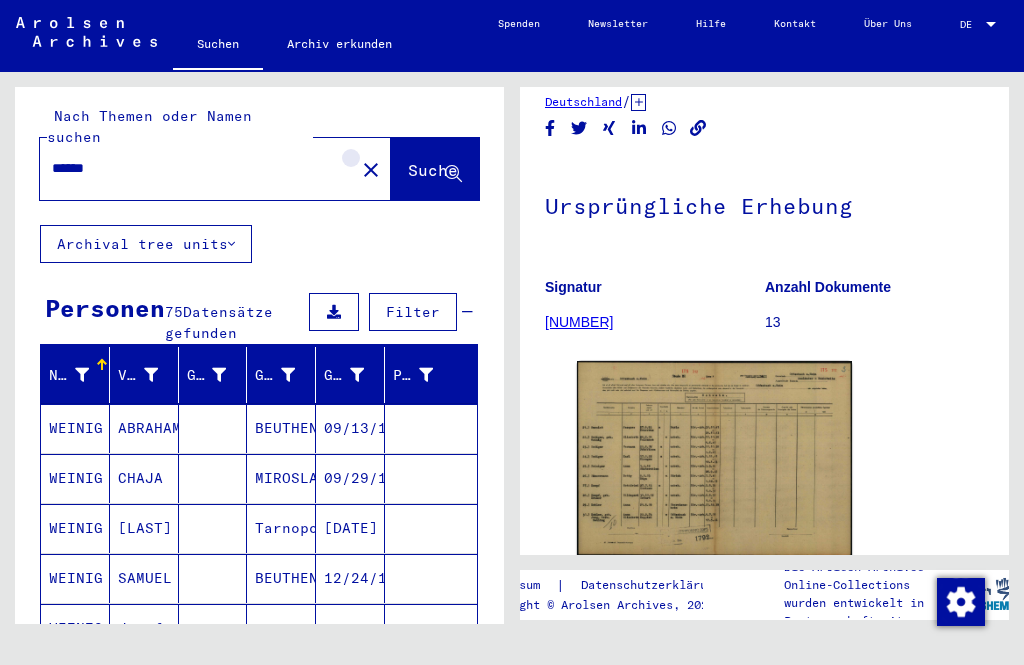 click on "close" 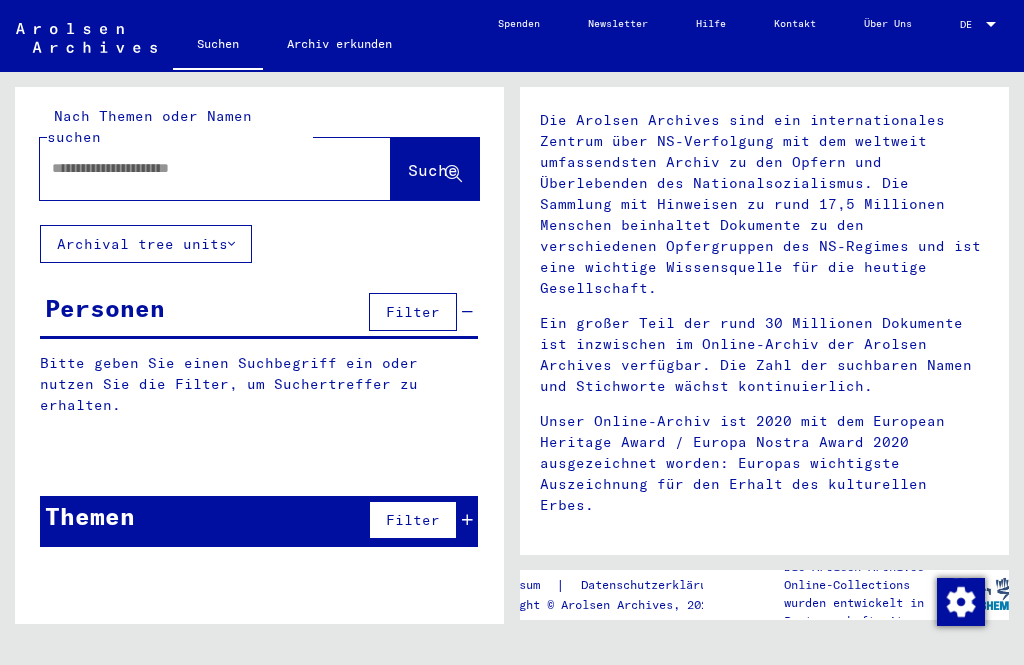 scroll, scrollTop: 0, scrollLeft: 0, axis: both 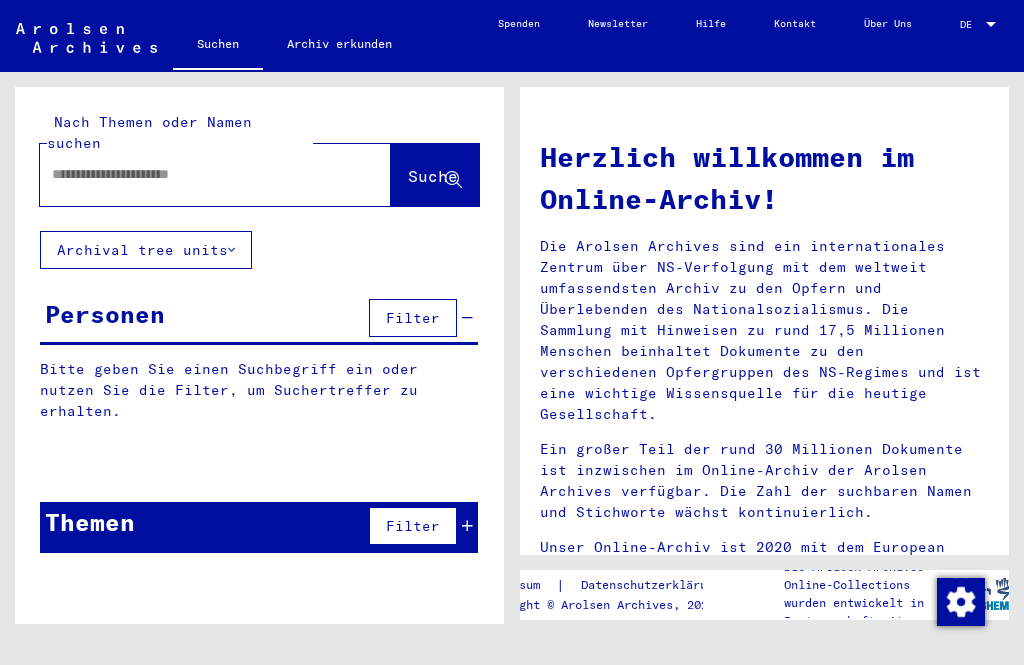 click at bounding box center [191, 174] 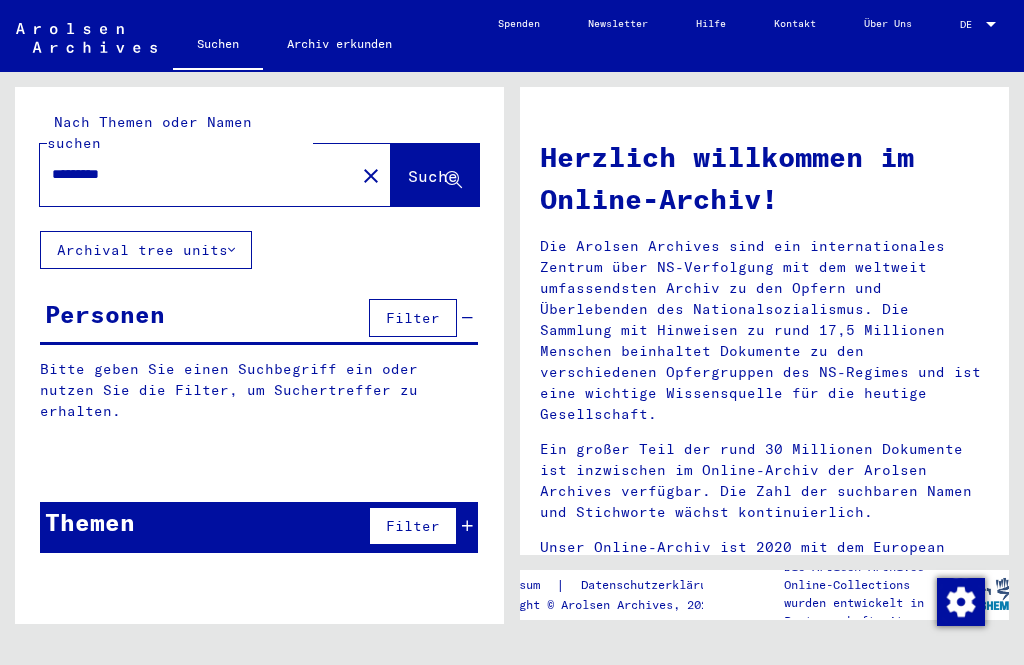 type on "*********" 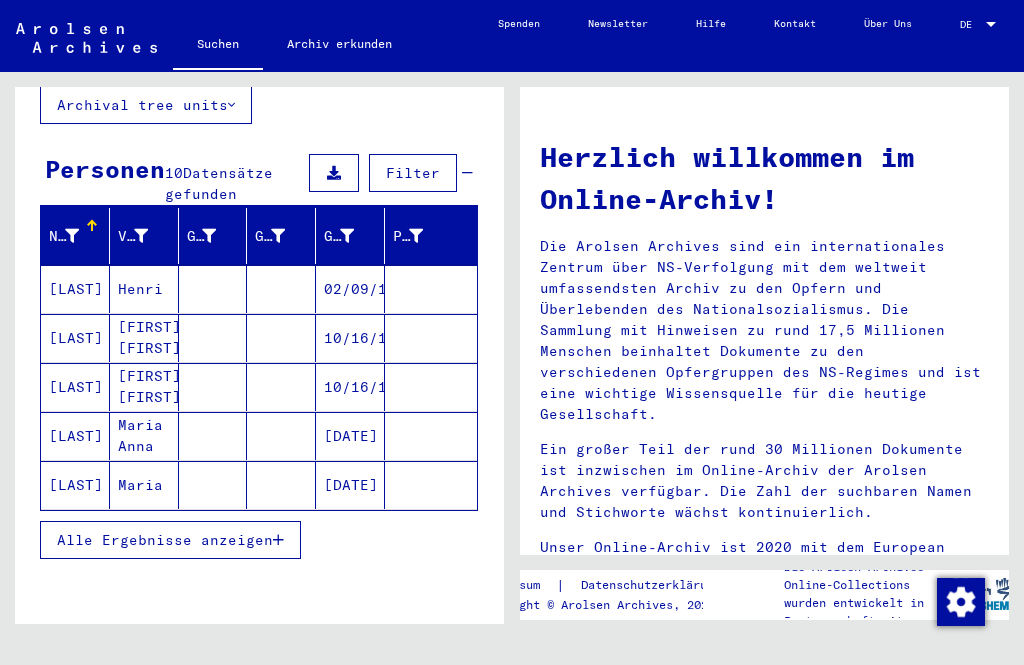 scroll, scrollTop: 144, scrollLeft: 0, axis: vertical 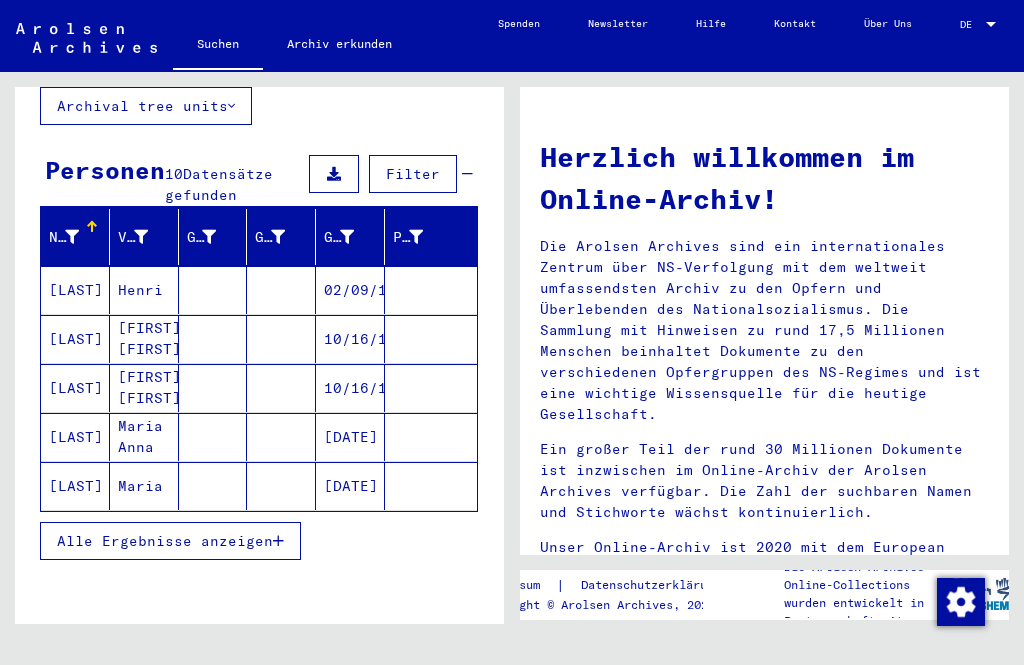 click on "Alle Ergebnisse anzeigen" at bounding box center [165, 541] 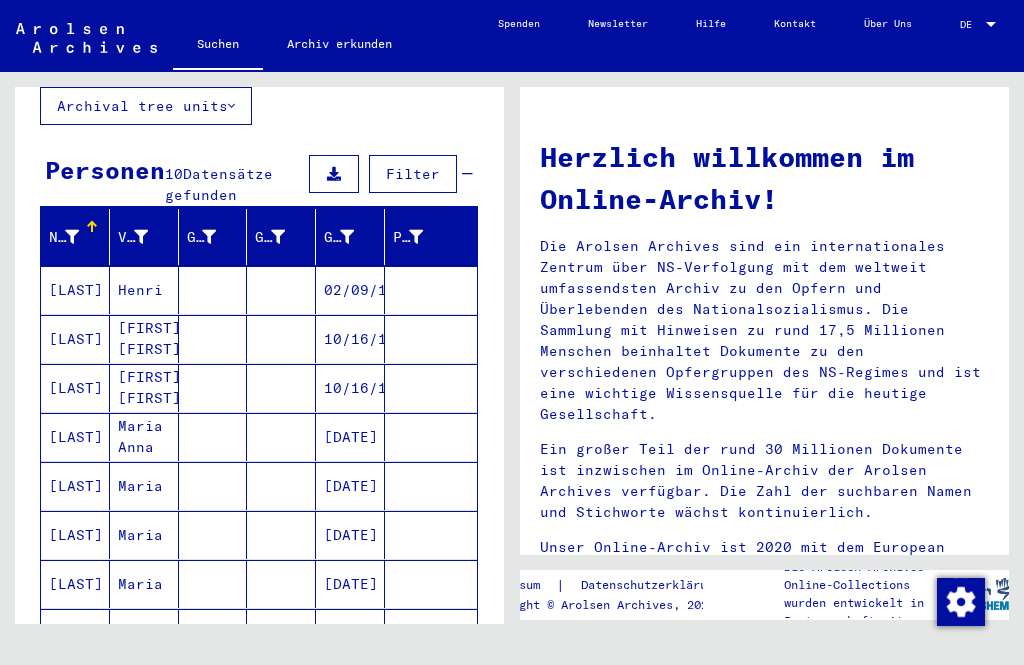 scroll, scrollTop: 144, scrollLeft: 0, axis: vertical 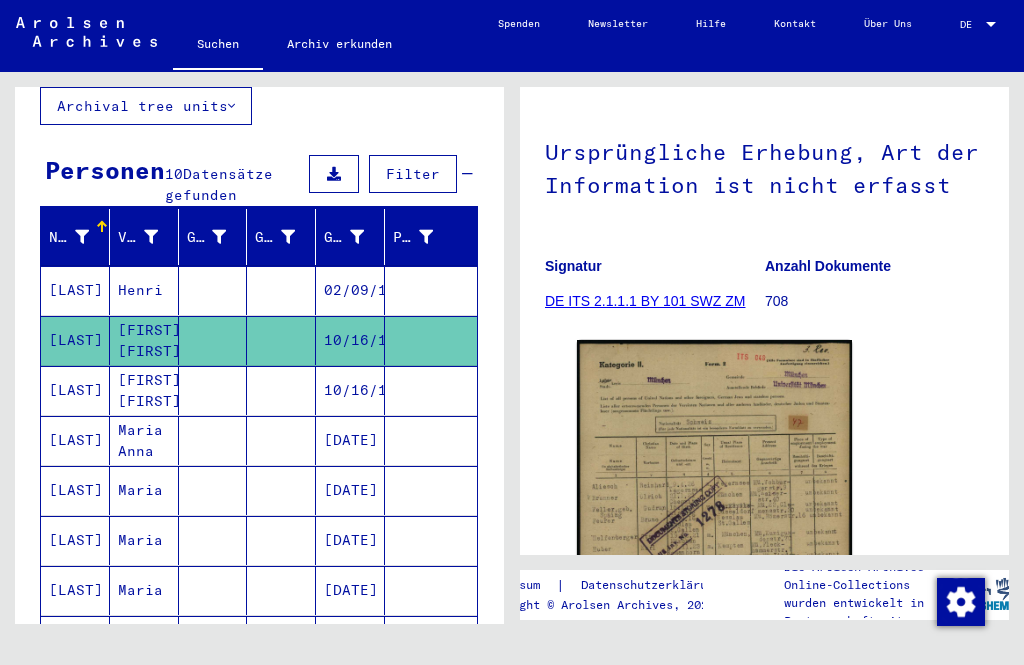 click 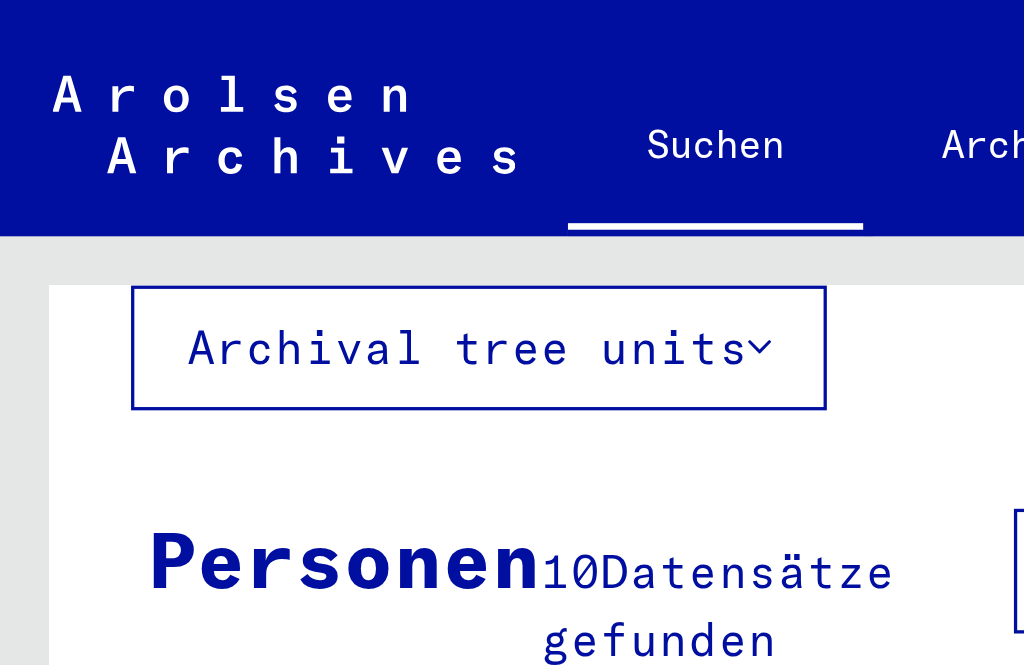 scroll, scrollTop: 0, scrollLeft: 0, axis: both 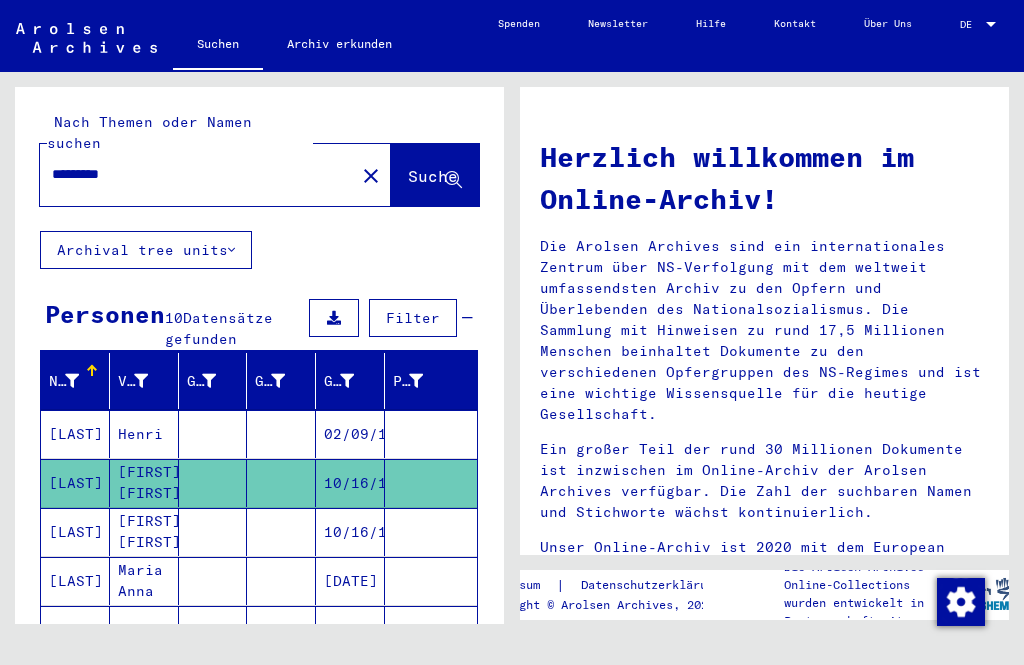 click on "close" 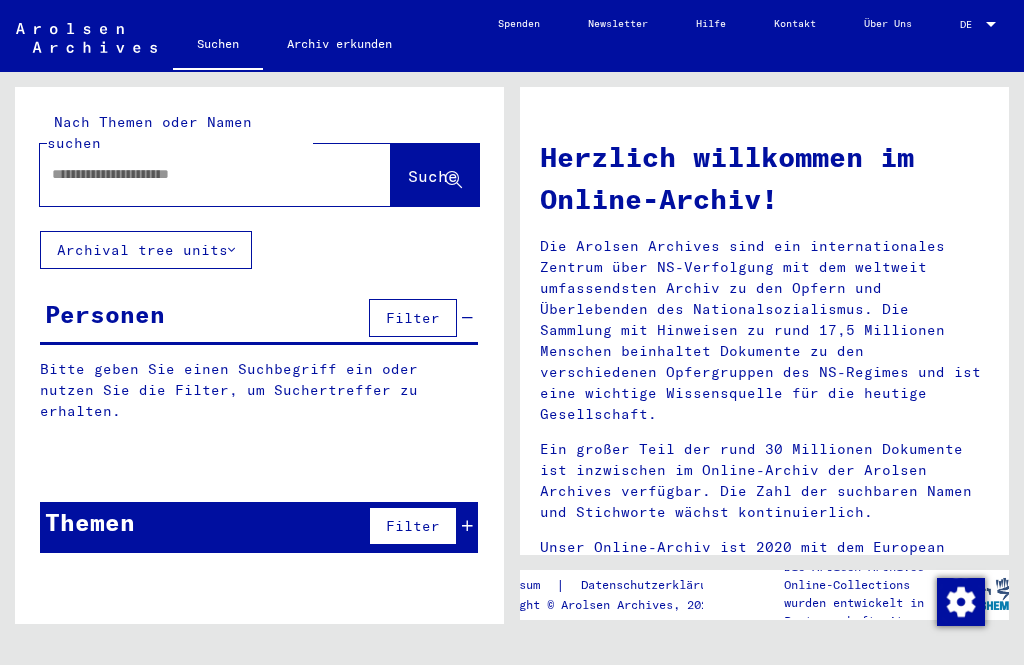 click at bounding box center [191, 174] 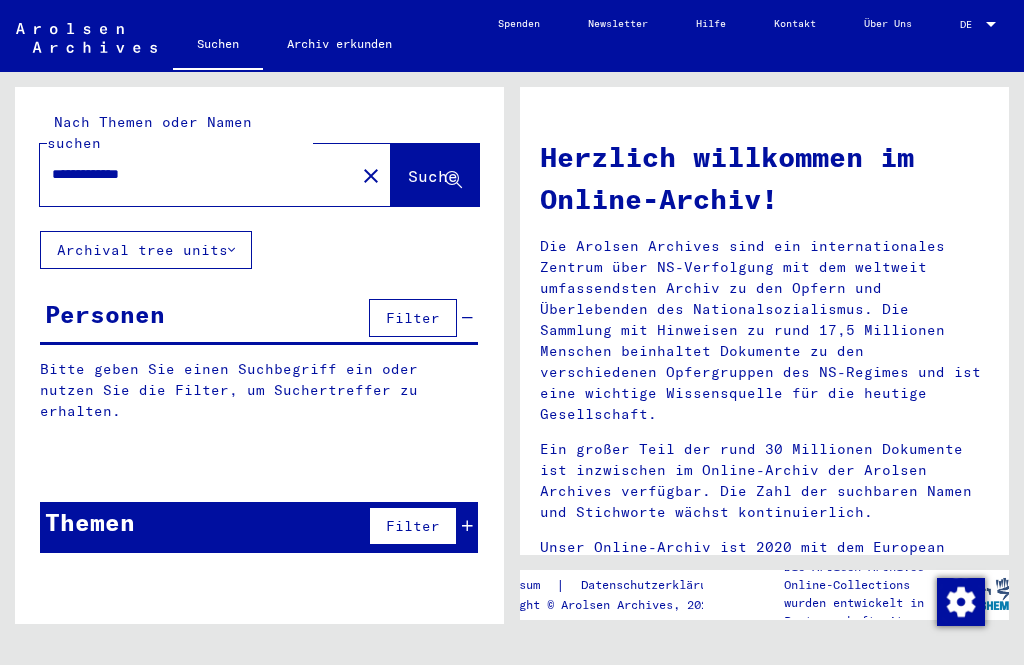 type on "**********" 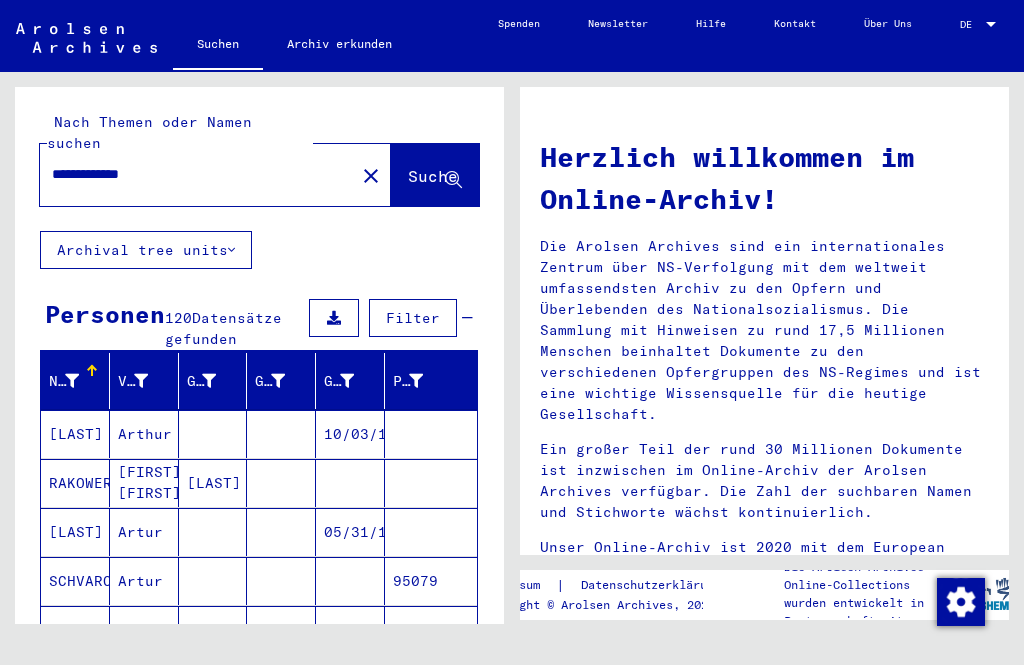 scroll, scrollTop: 0, scrollLeft: 0, axis: both 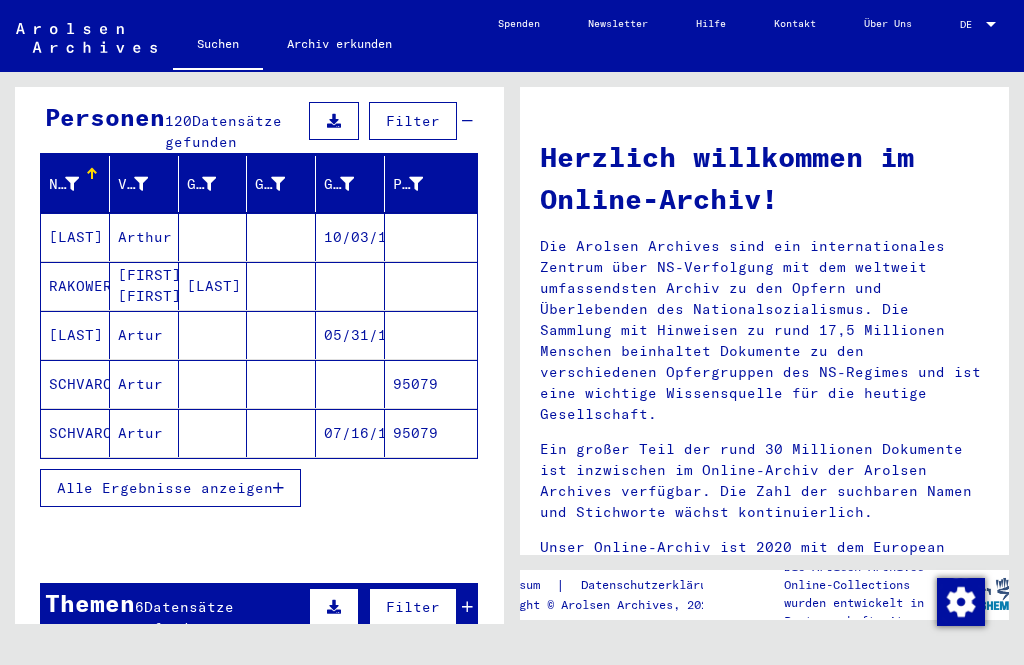 click at bounding box center (278, 488) 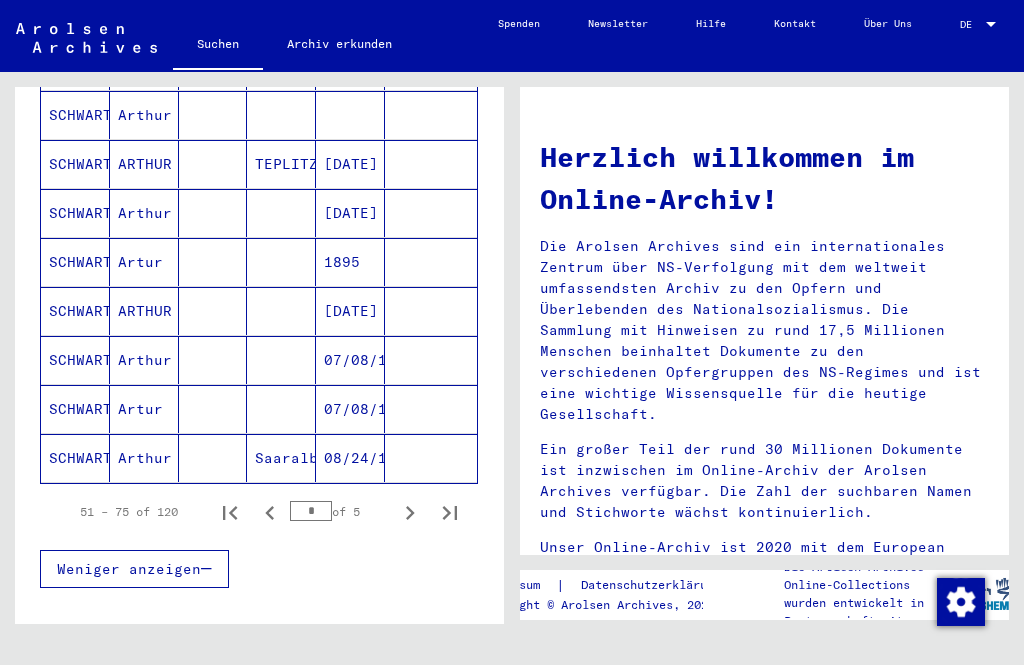 scroll, scrollTop: 1158, scrollLeft: 0, axis: vertical 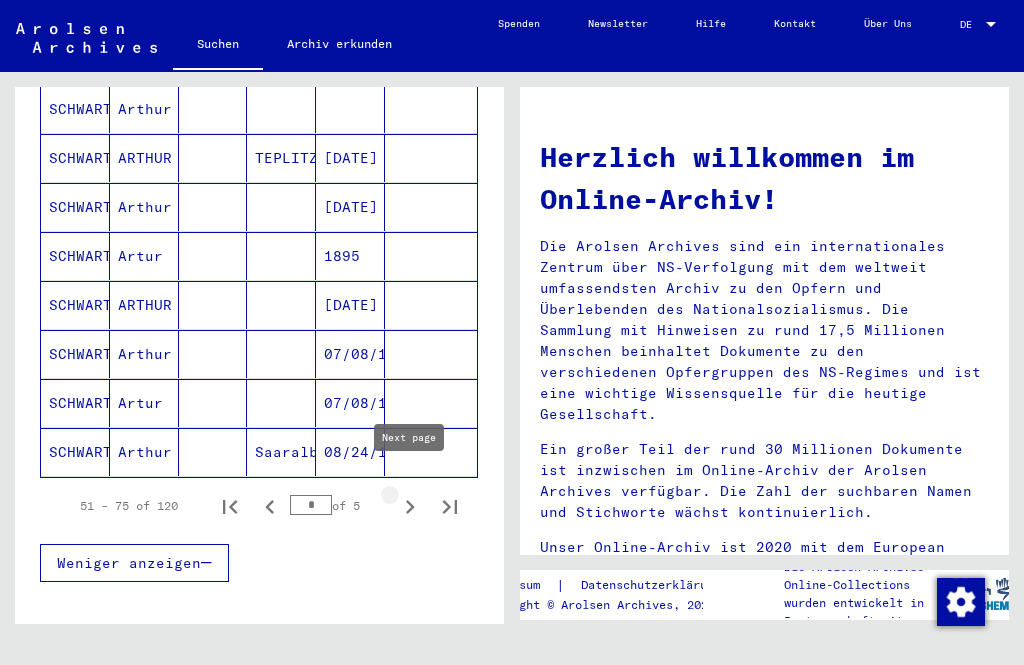 click 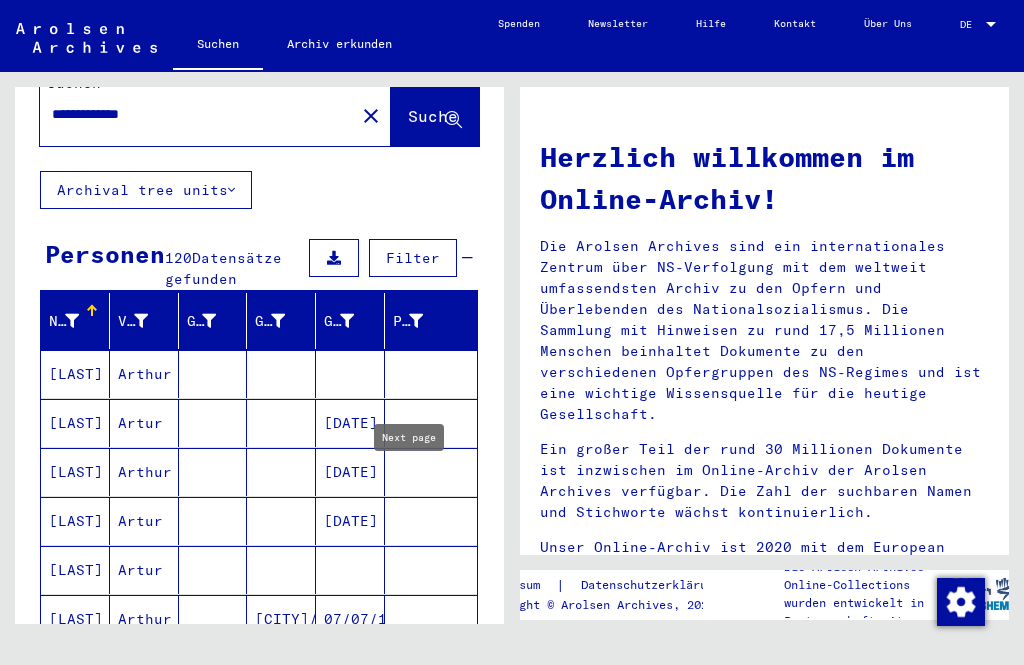scroll, scrollTop: 58, scrollLeft: 0, axis: vertical 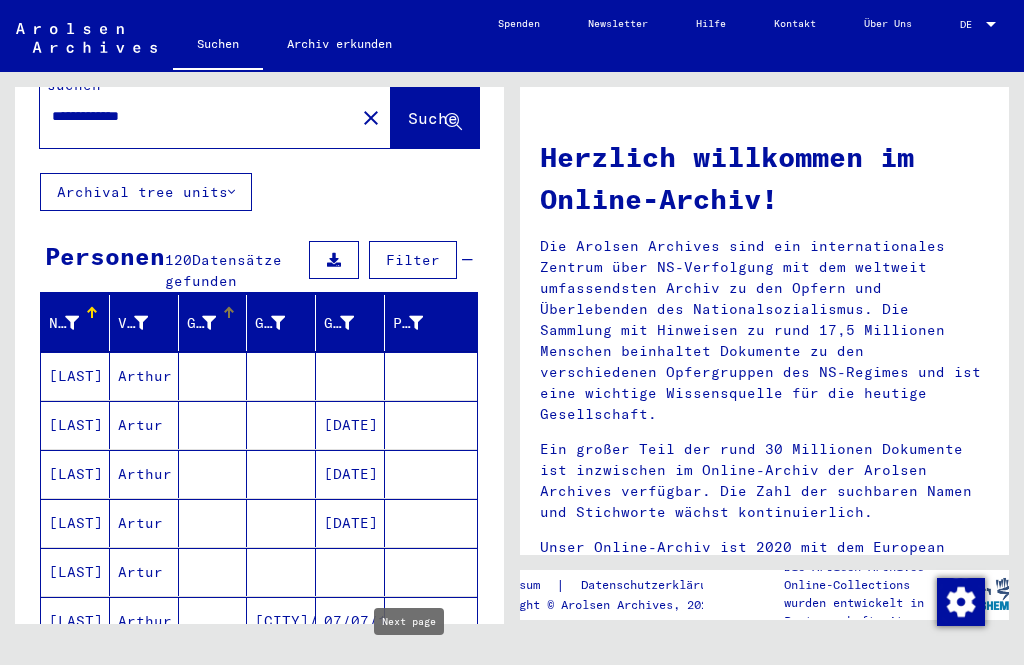 click at bounding box center [209, 323] 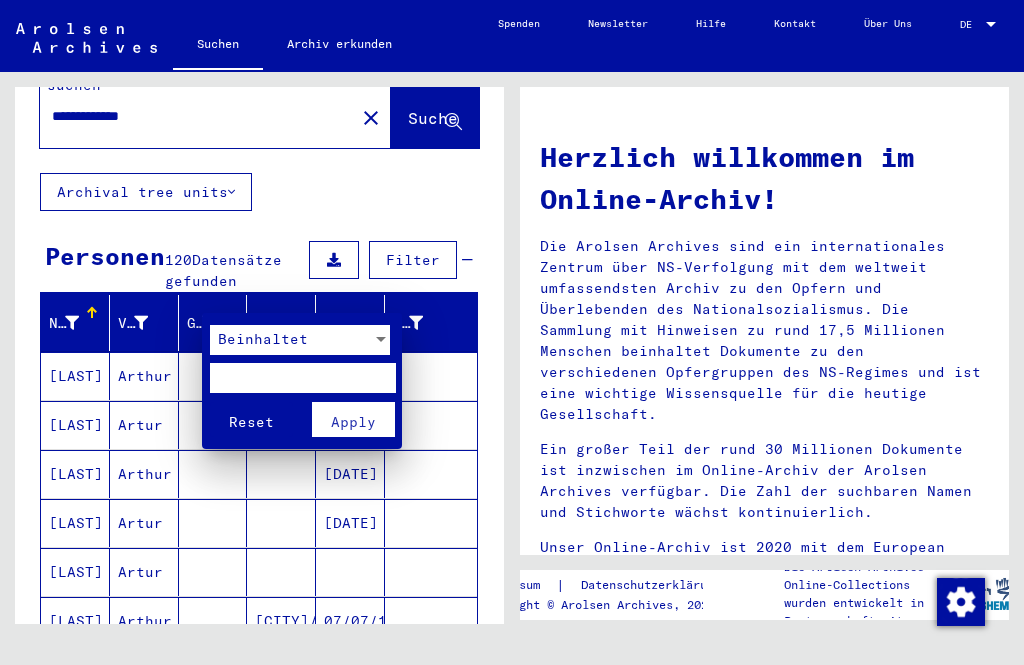 click at bounding box center (512, 332) 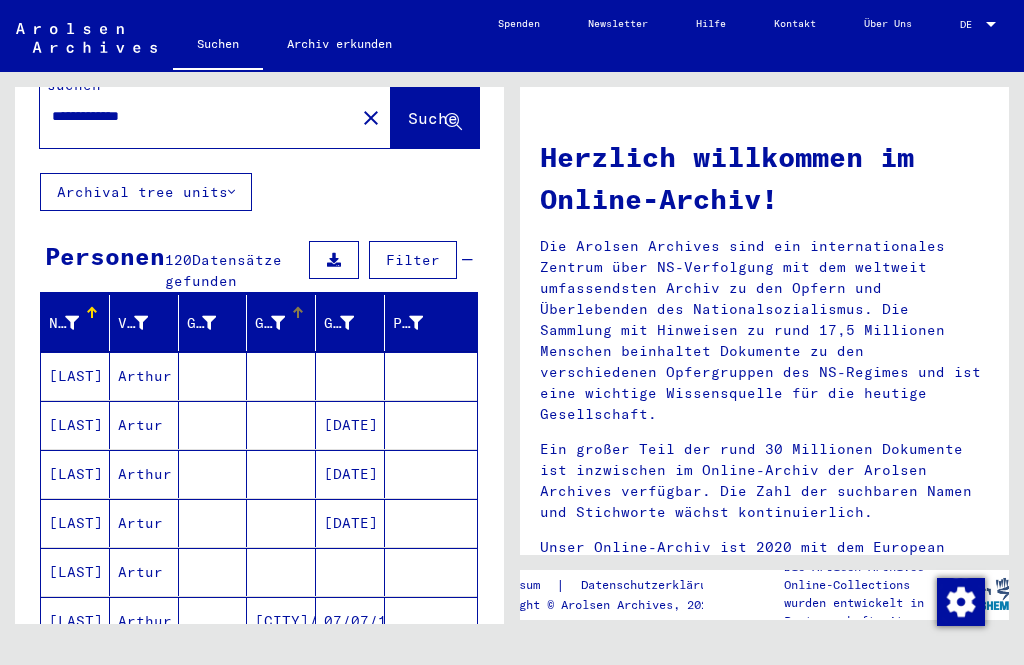 click at bounding box center (278, 323) 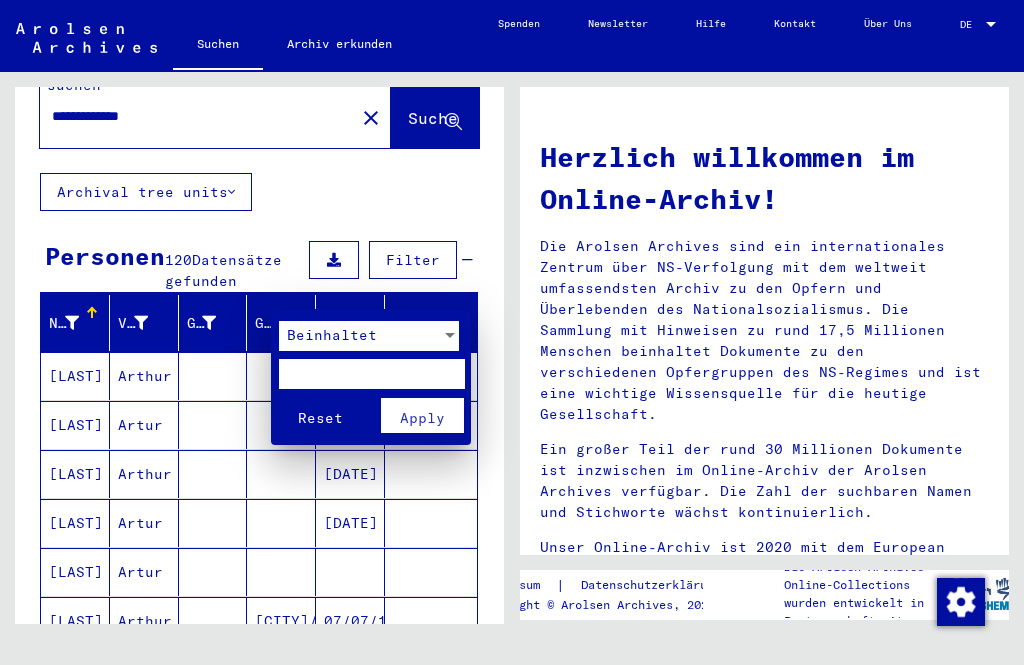click at bounding box center (450, 335) 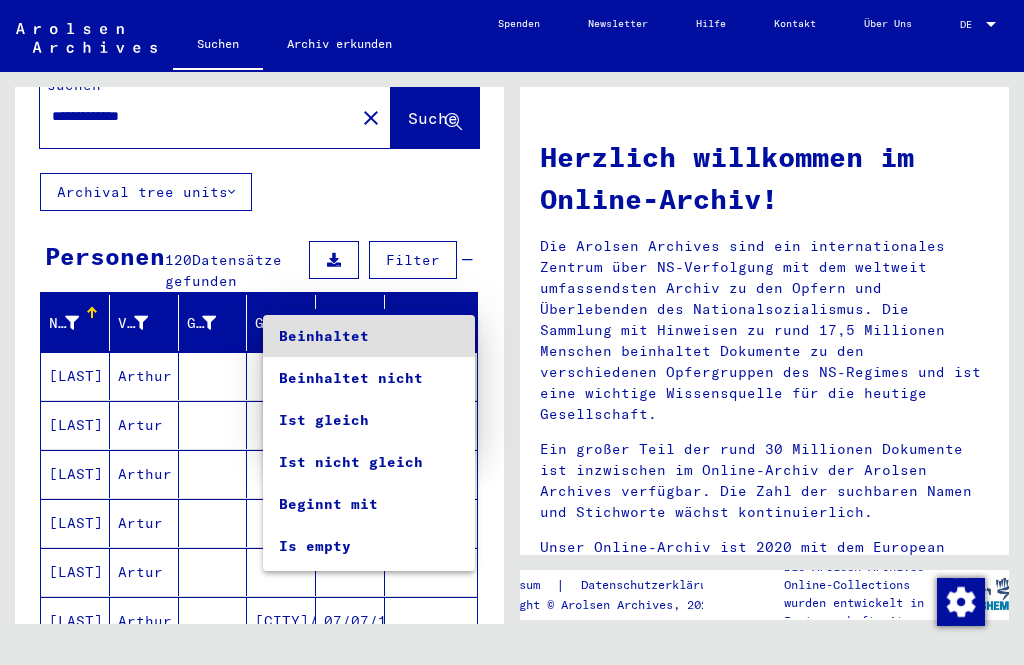 click at bounding box center [512, 332] 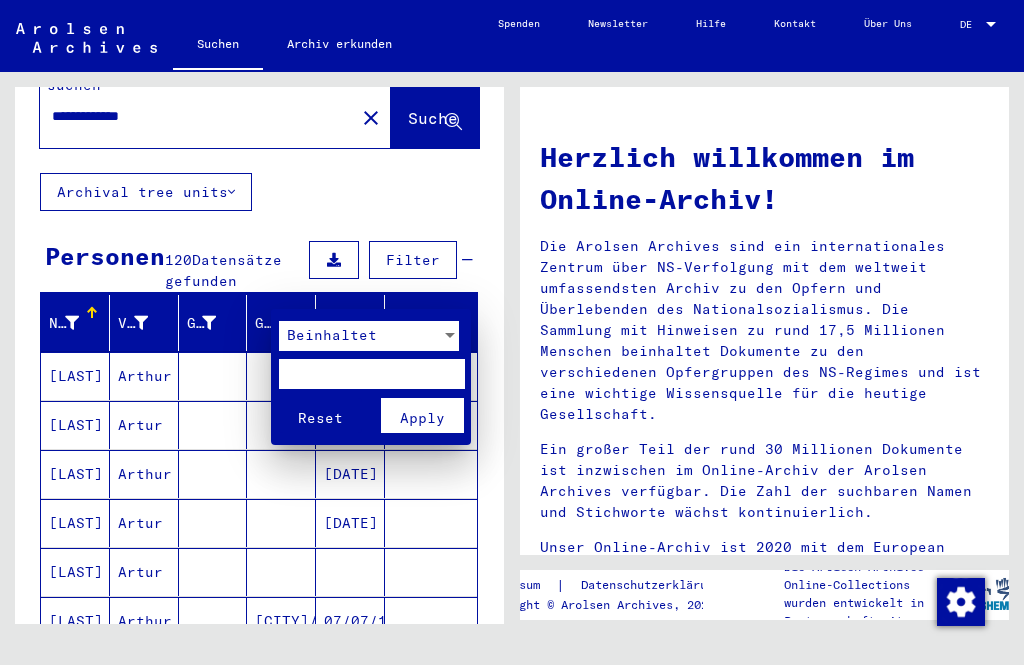 click at bounding box center [512, 332] 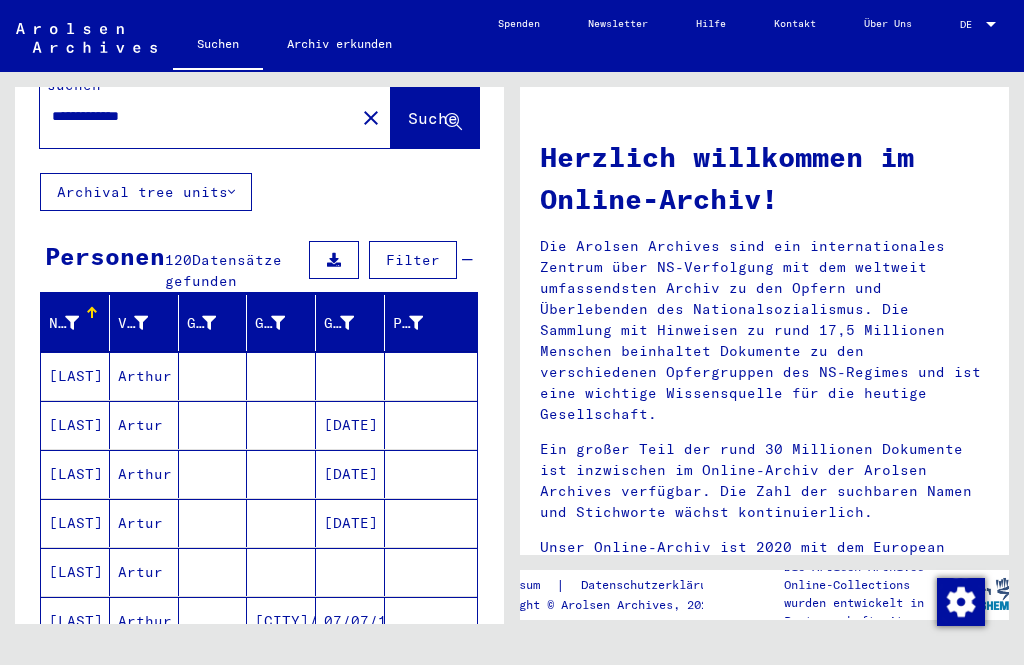 click on "Filter" at bounding box center [413, 260] 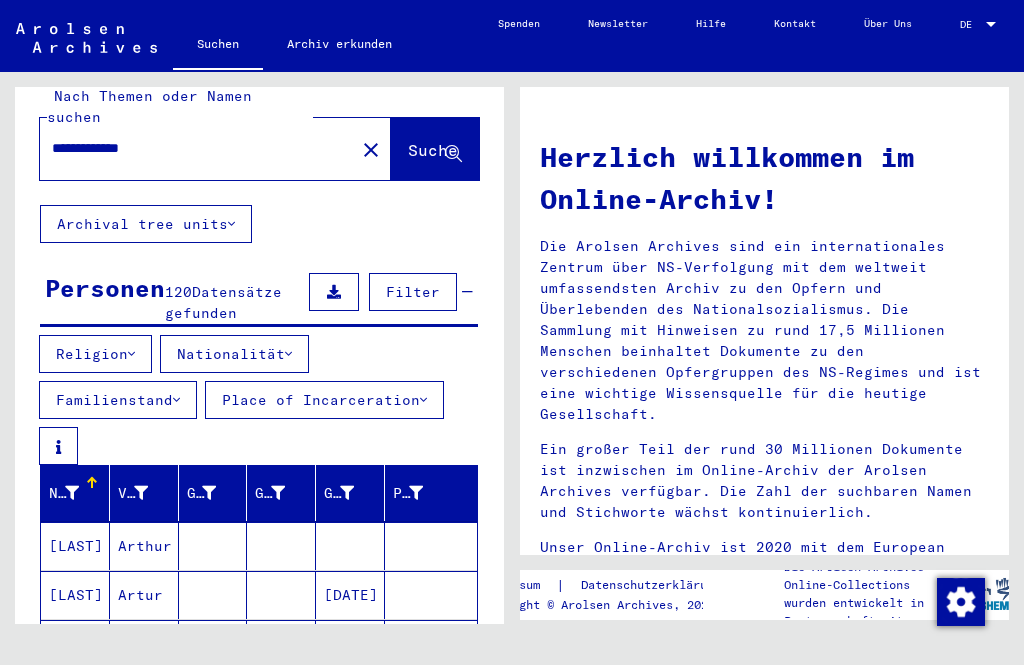 scroll, scrollTop: 25, scrollLeft: 0, axis: vertical 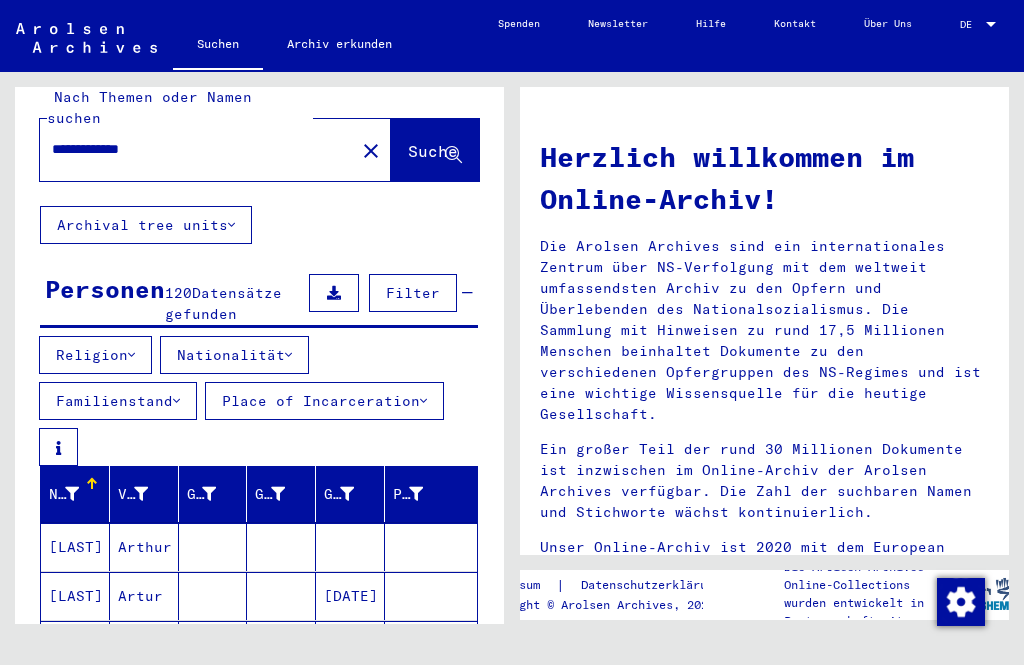 click at bounding box center (288, 355) 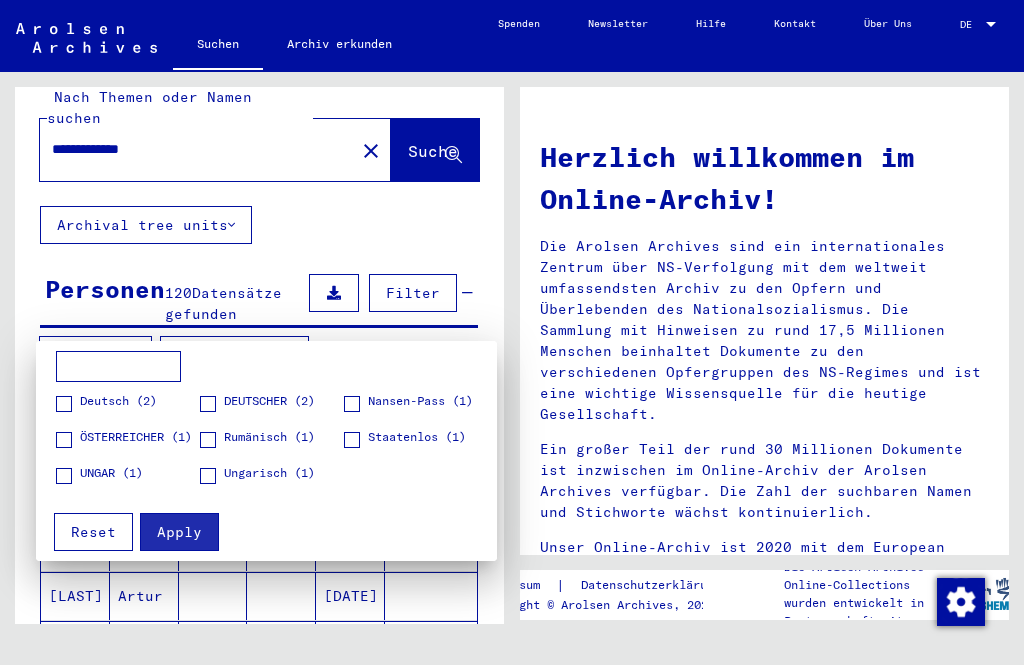 click on "Deutsch (2)" at bounding box center (106, 402) 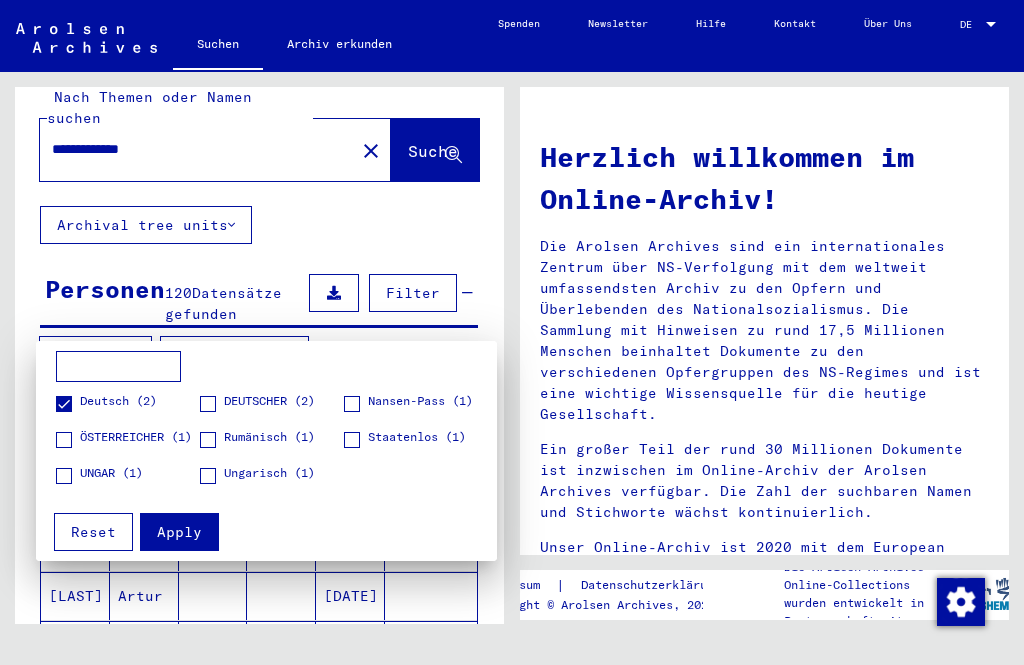 click on "Apply" at bounding box center (179, 532) 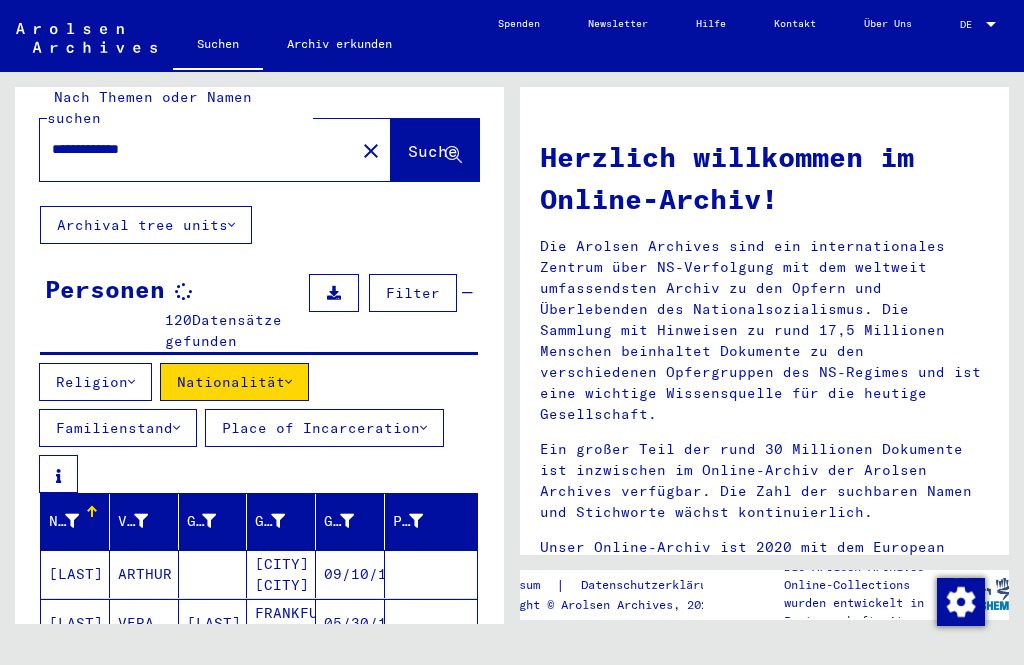 click on "Place of Incarceration" at bounding box center [324, 428] 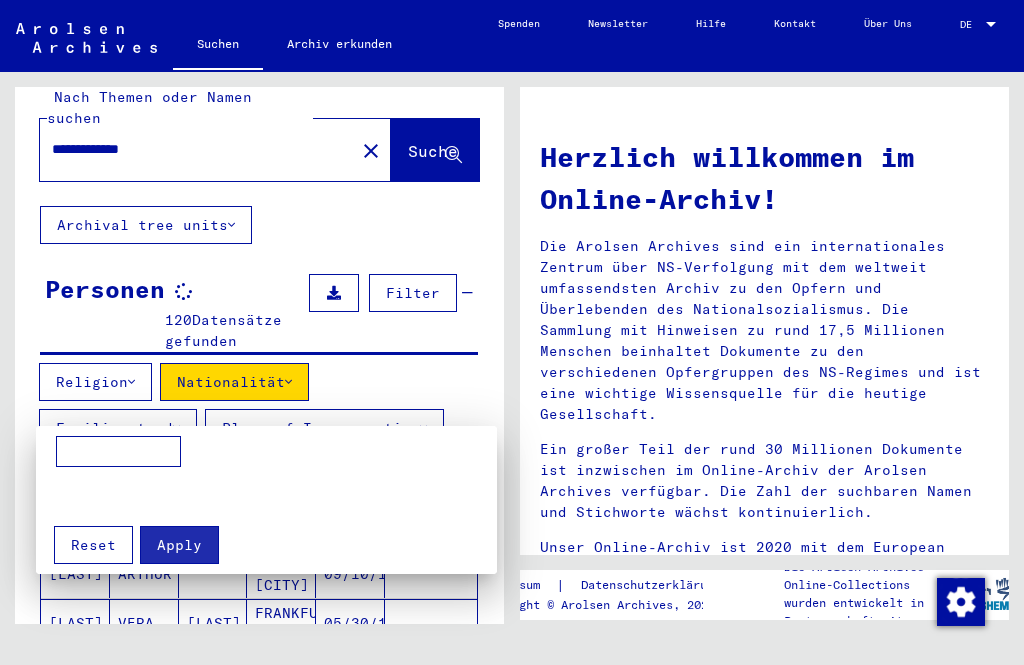 click at bounding box center (512, 332) 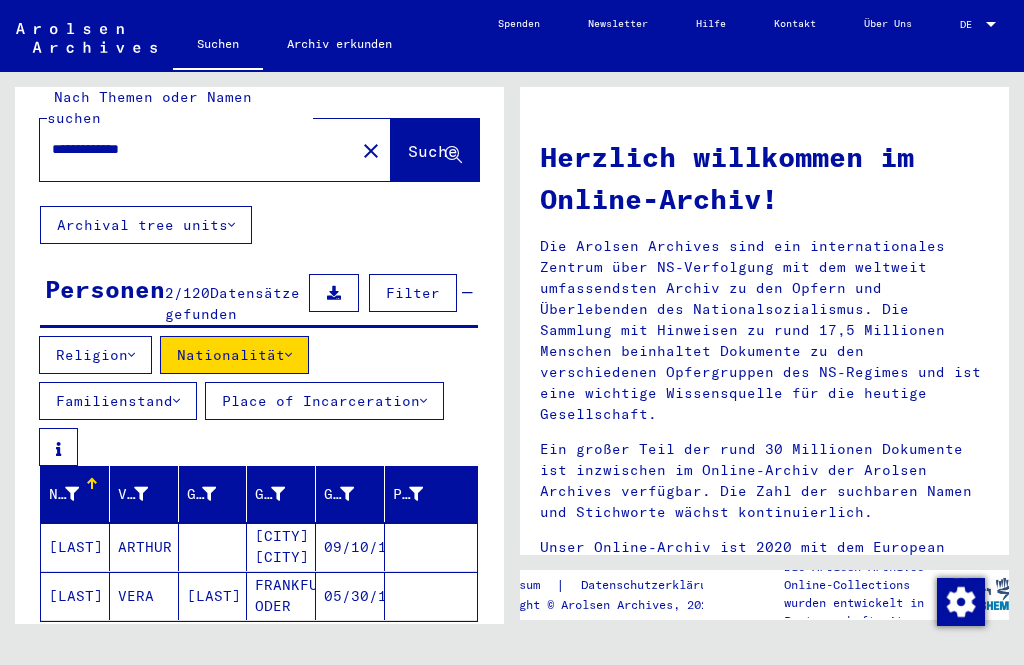 click on "Religion   Nationalität   Familienstand   Place of Incarceration" at bounding box center (259, 401) 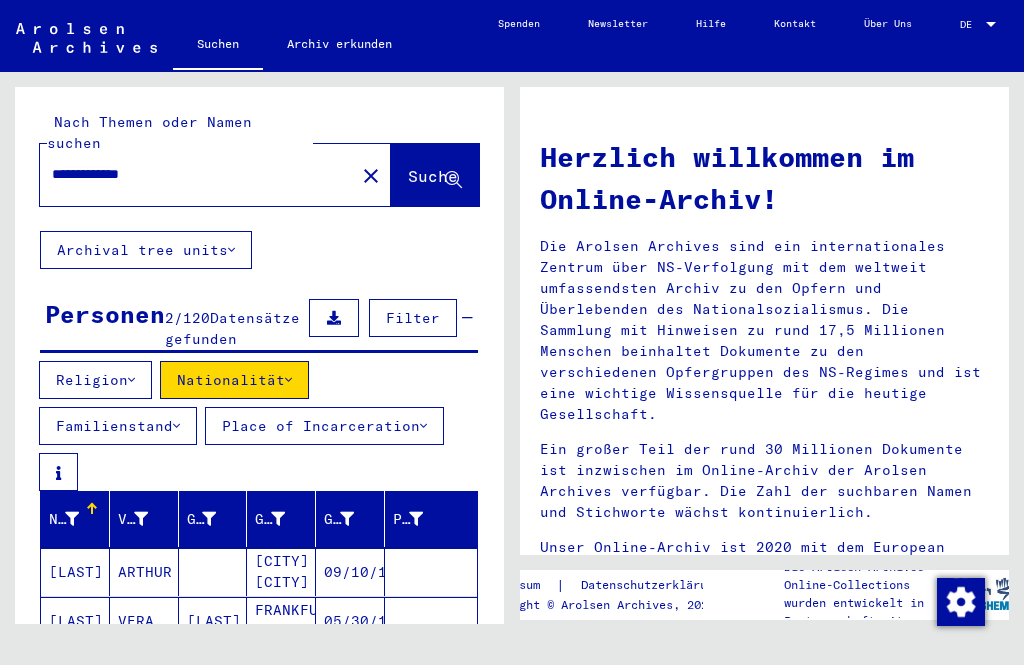 scroll, scrollTop: 0, scrollLeft: 0, axis: both 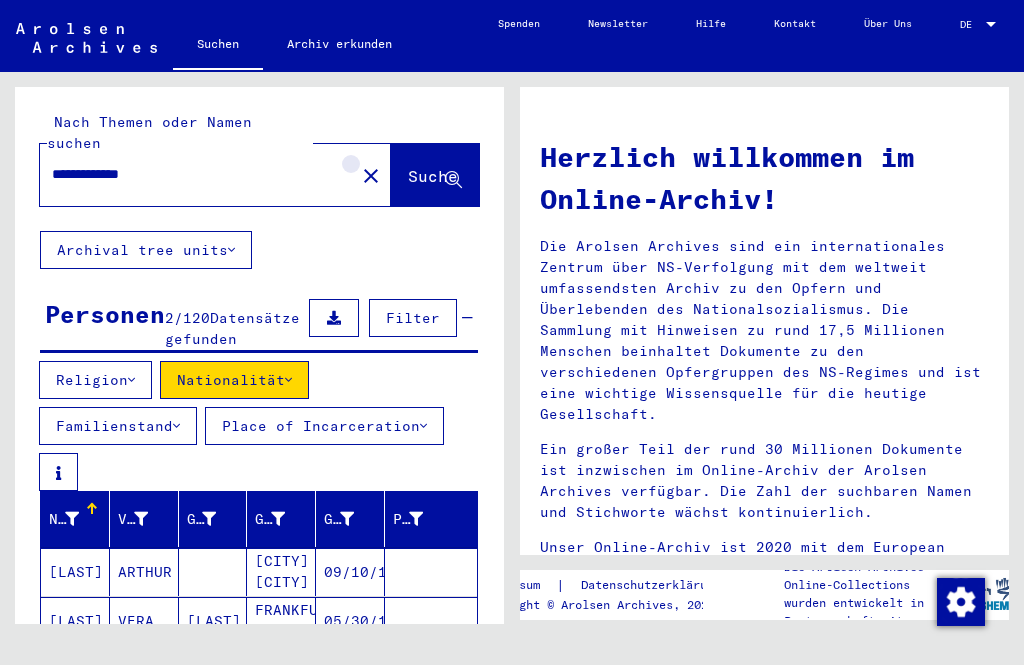 click on "close" 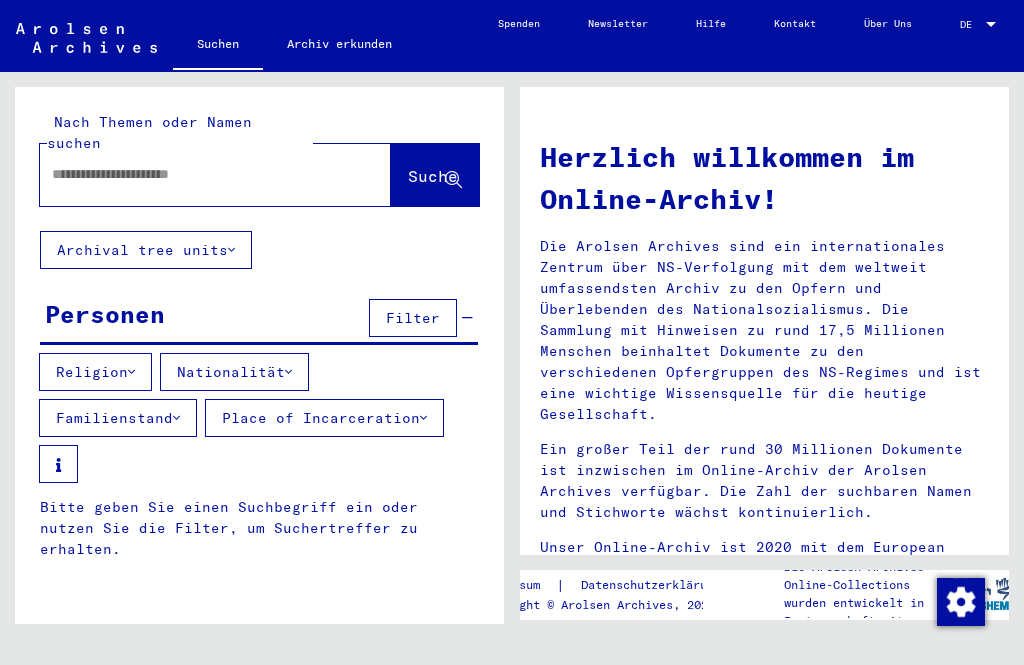 click at bounding box center (191, 174) 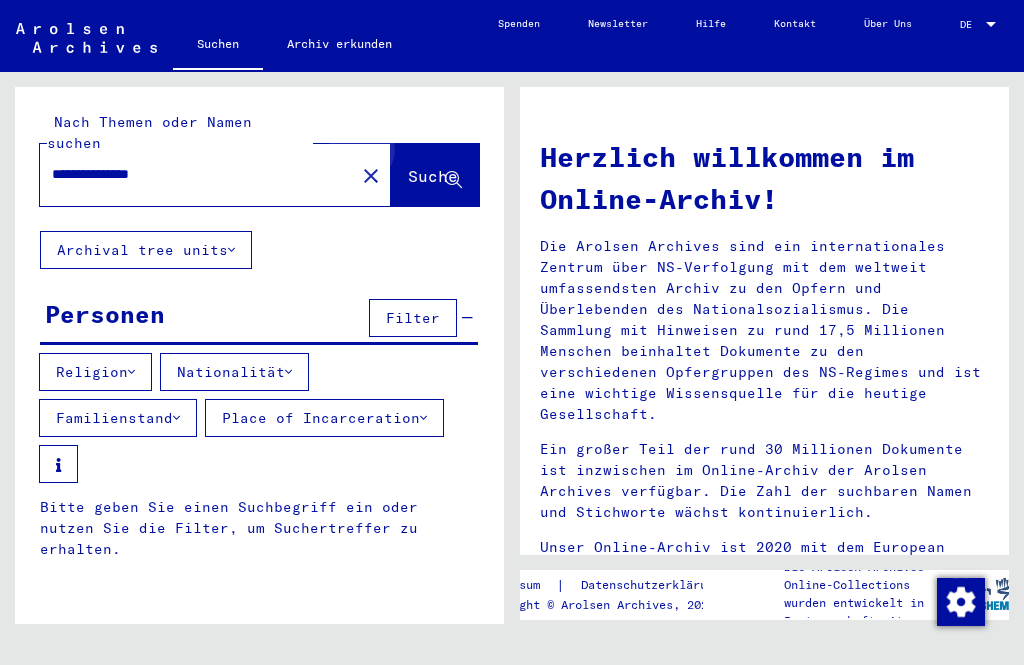 type on "**********" 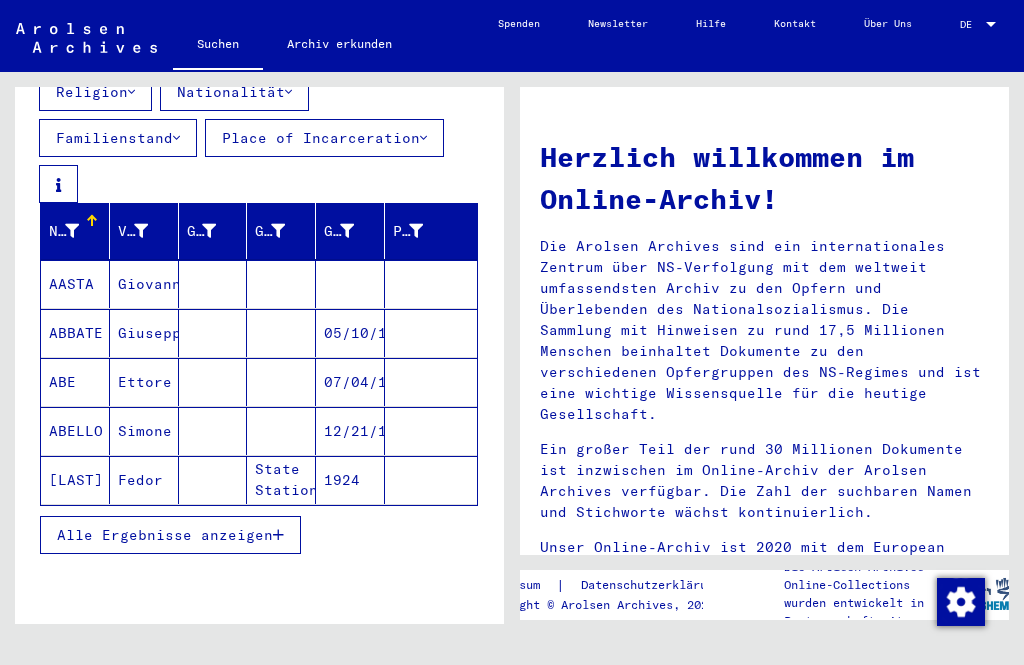 scroll, scrollTop: 289, scrollLeft: 0, axis: vertical 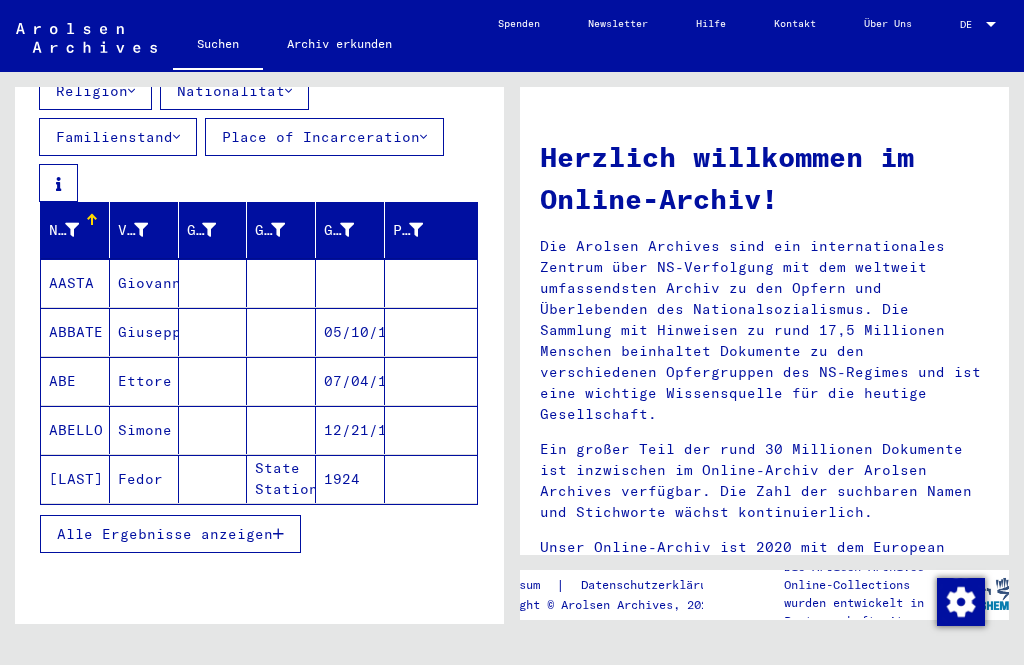 click on "Alle Ergebnisse anzeigen" at bounding box center [170, 534] 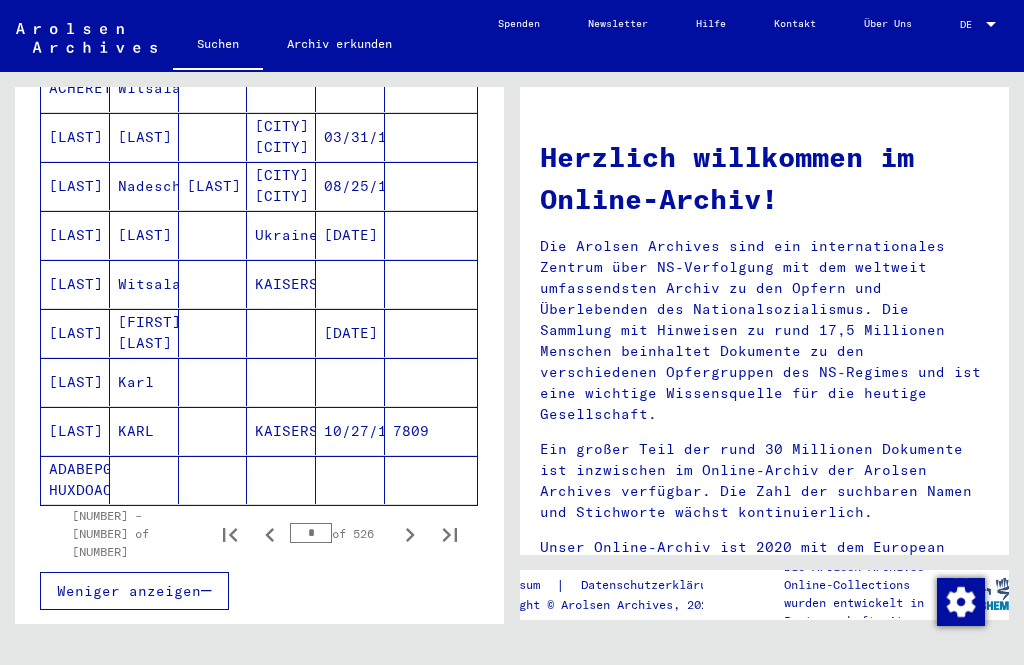 scroll, scrollTop: 1269, scrollLeft: 0, axis: vertical 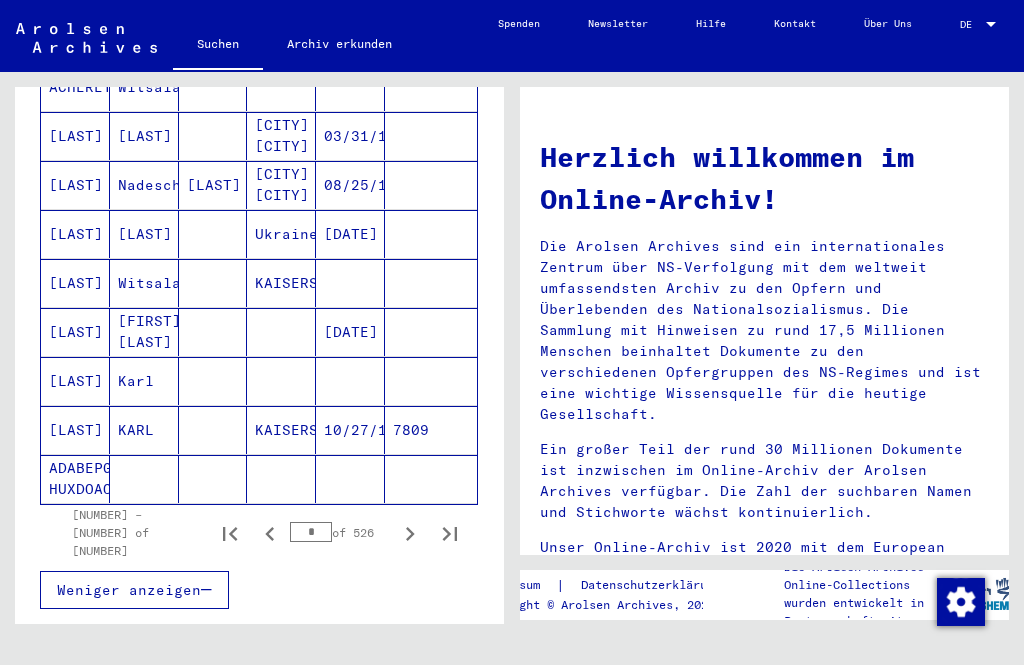 click 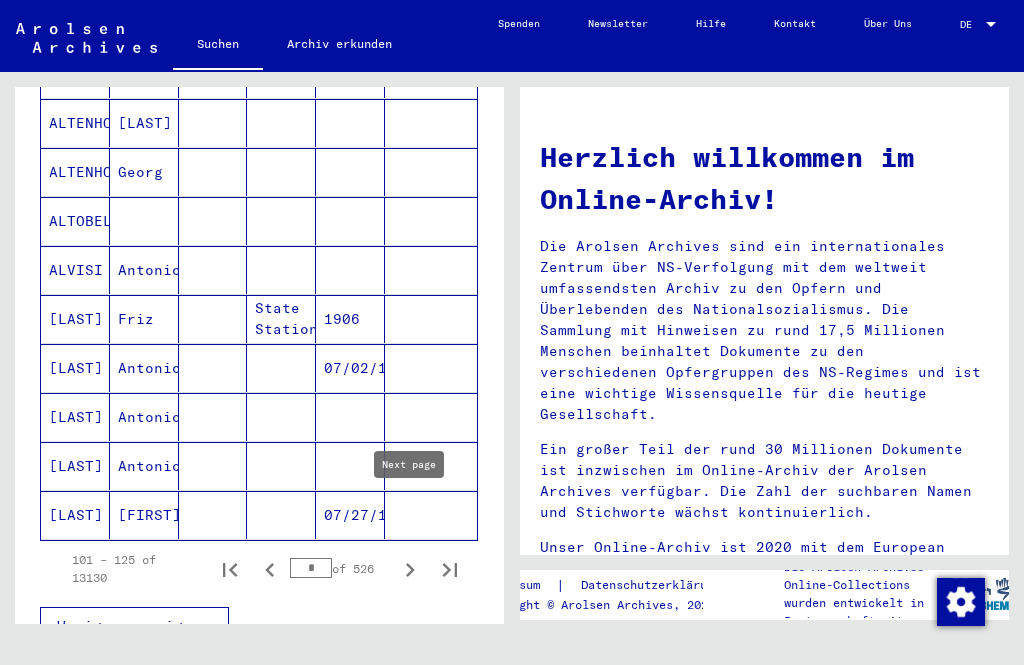 scroll, scrollTop: 1233, scrollLeft: 0, axis: vertical 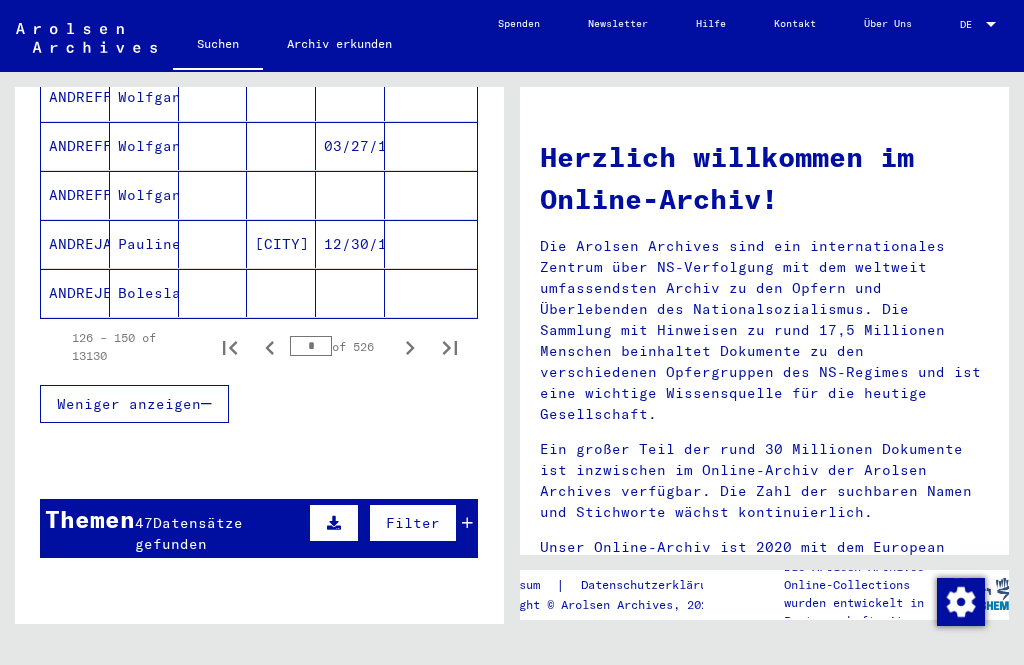 click 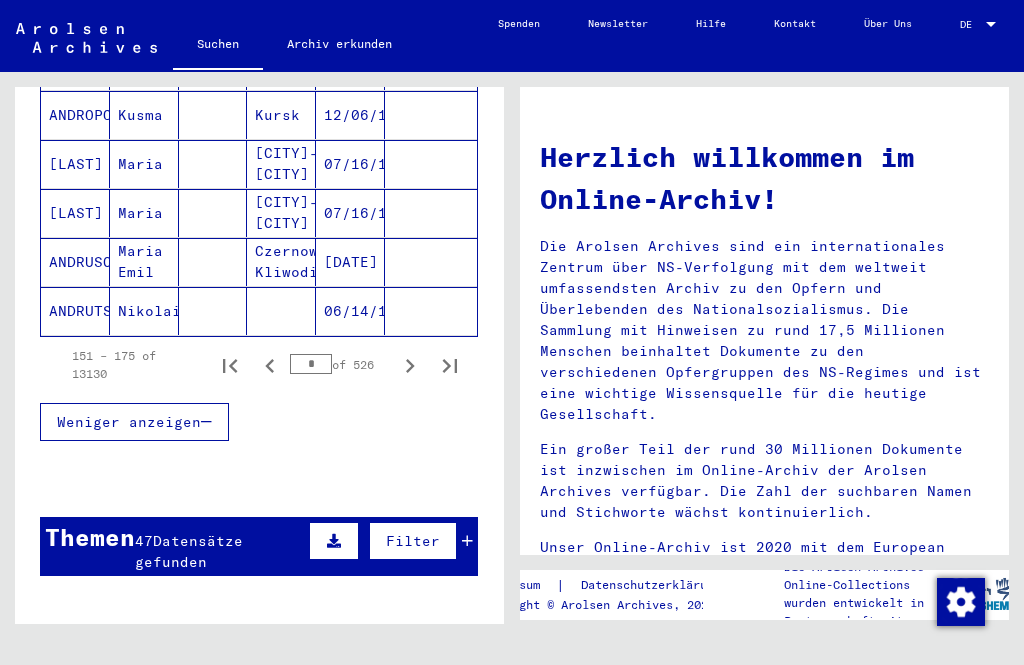 scroll, scrollTop: 1495, scrollLeft: 0, axis: vertical 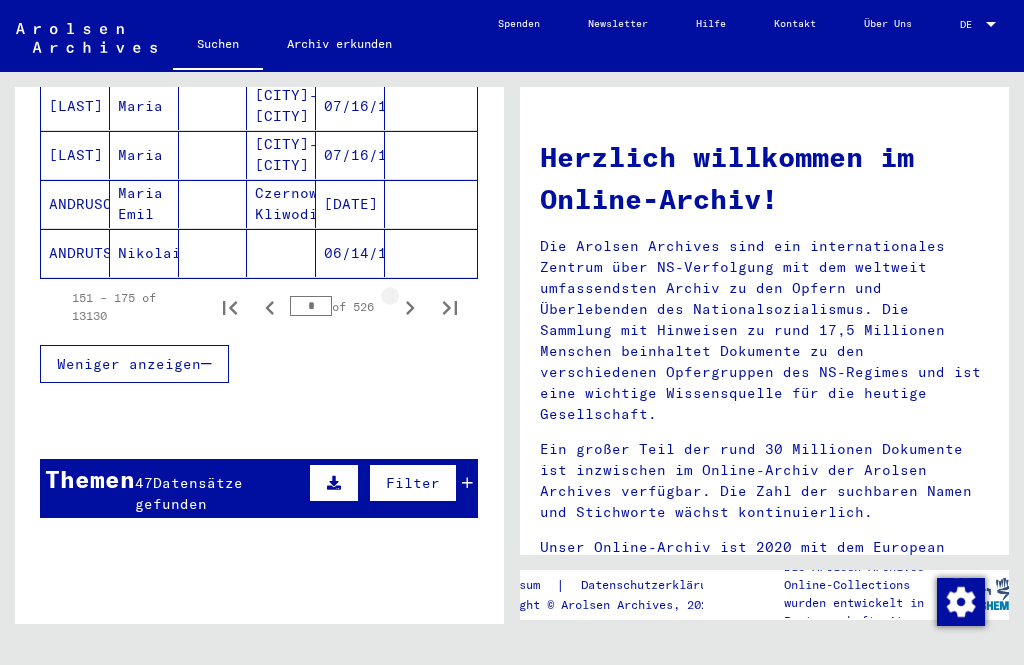 click 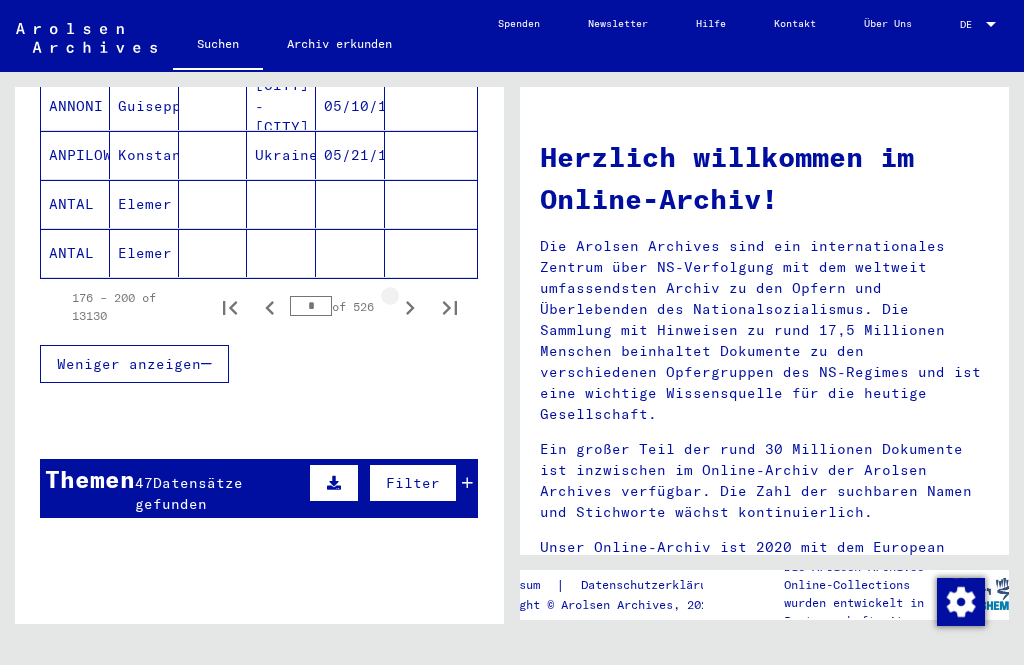 click 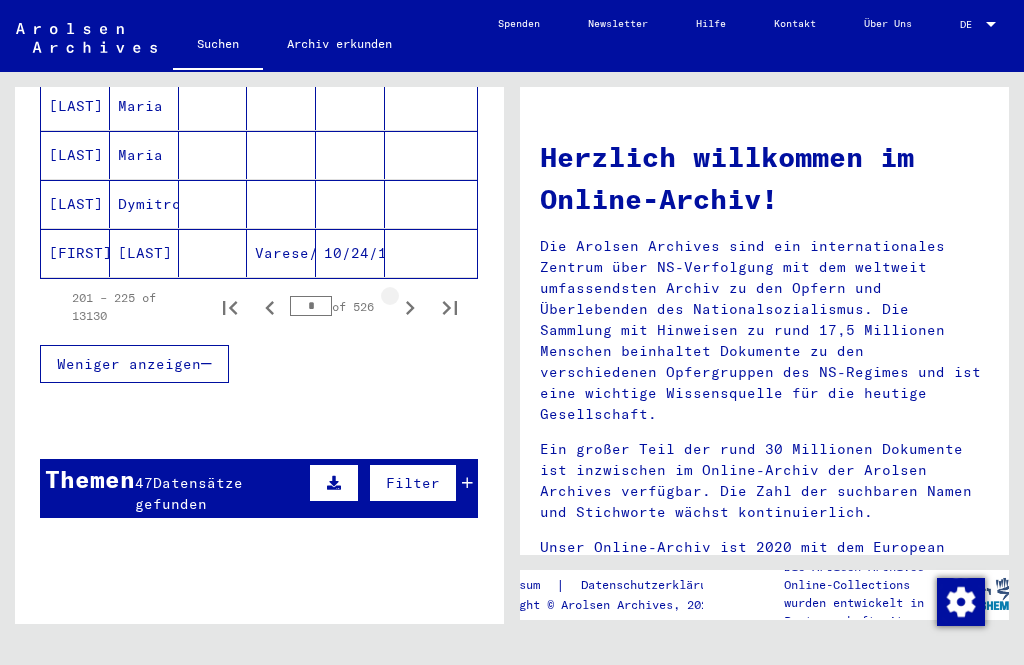 click 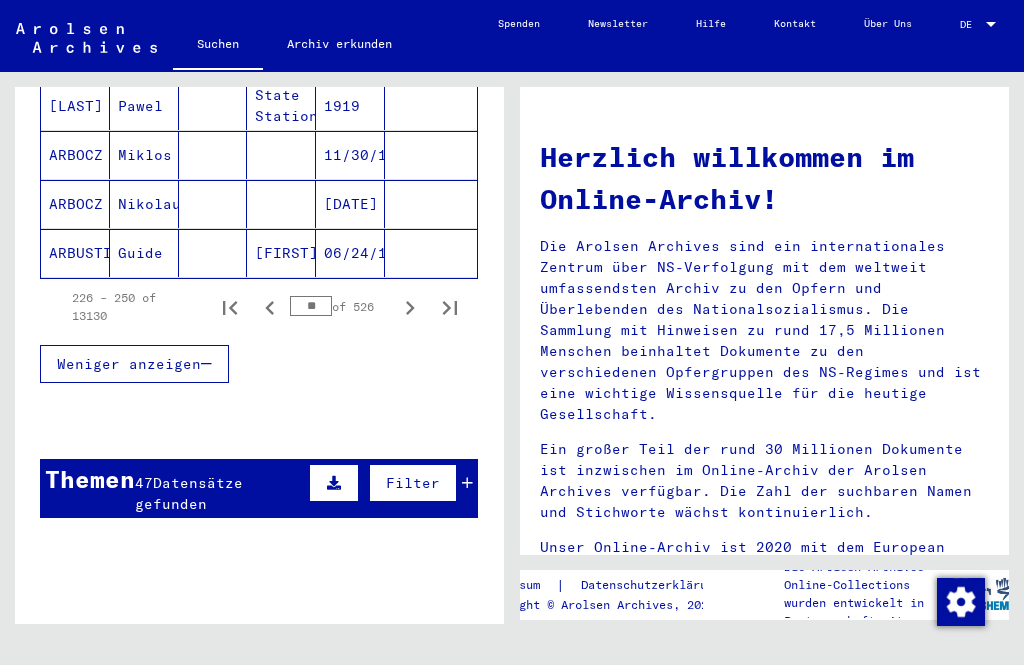 click 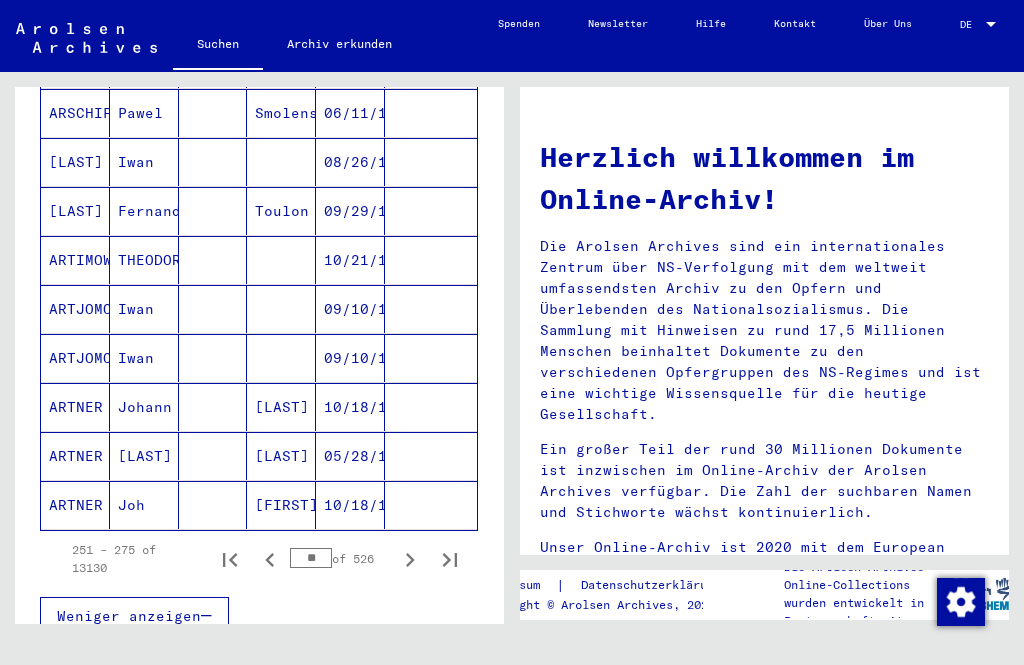 scroll, scrollTop: 1342, scrollLeft: 0, axis: vertical 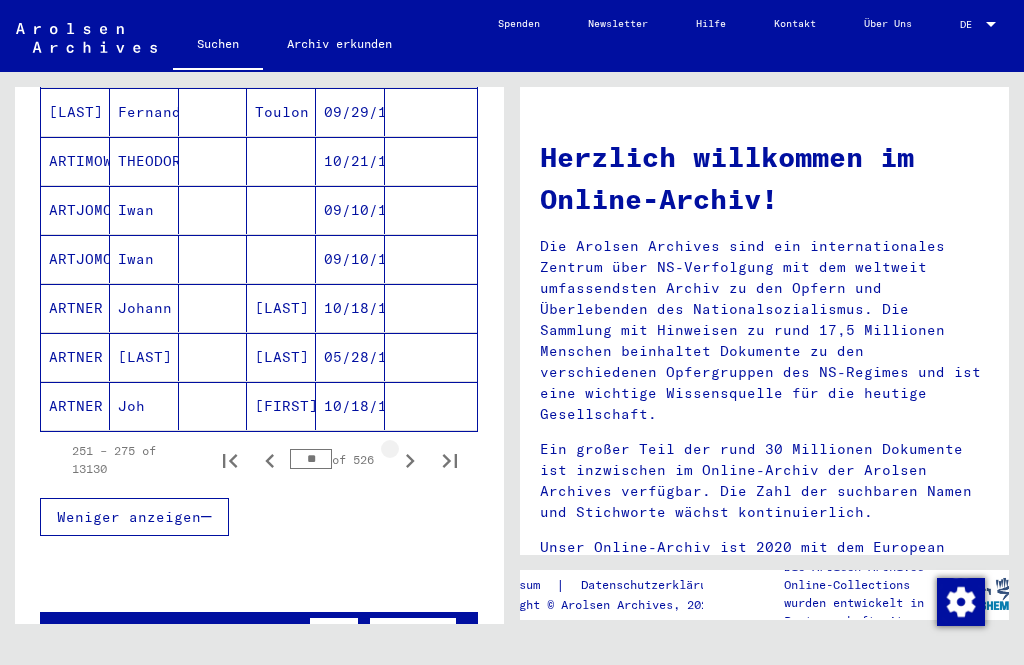 click 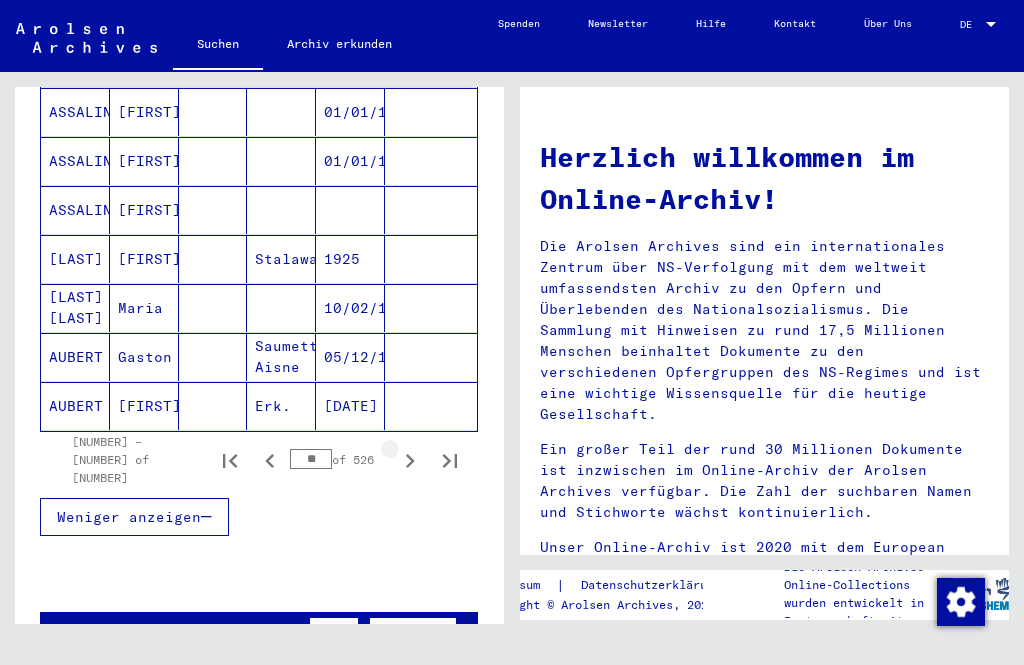 click 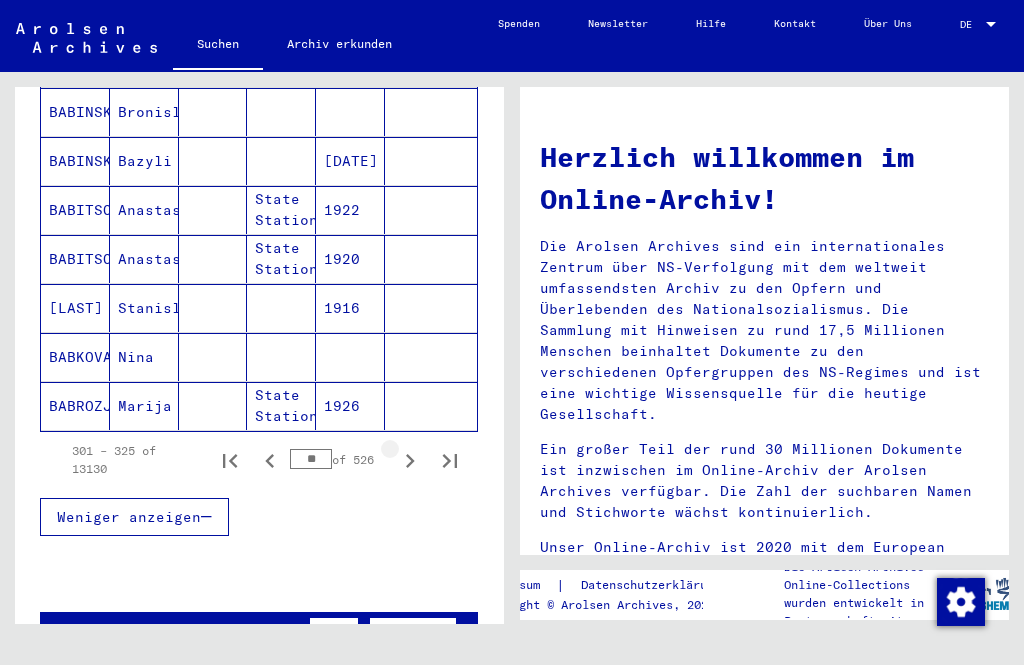 click 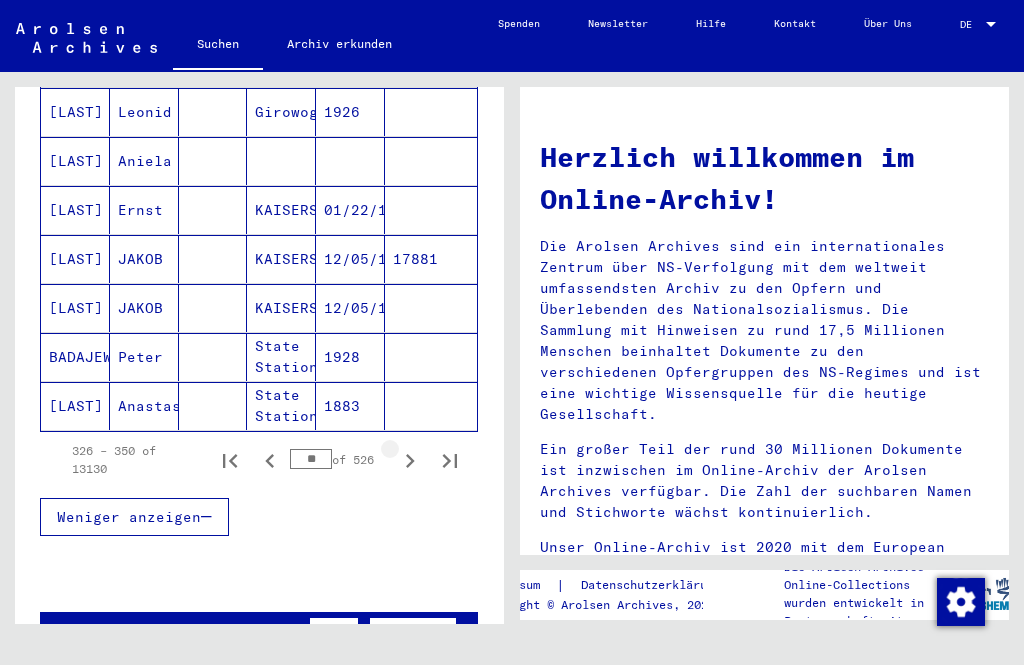 click 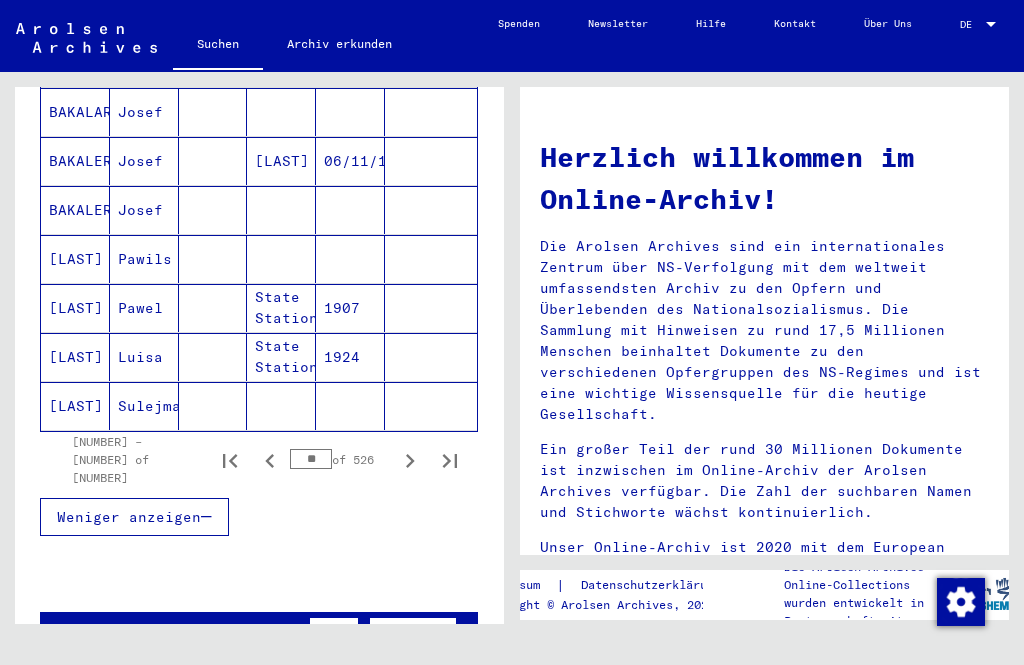 click 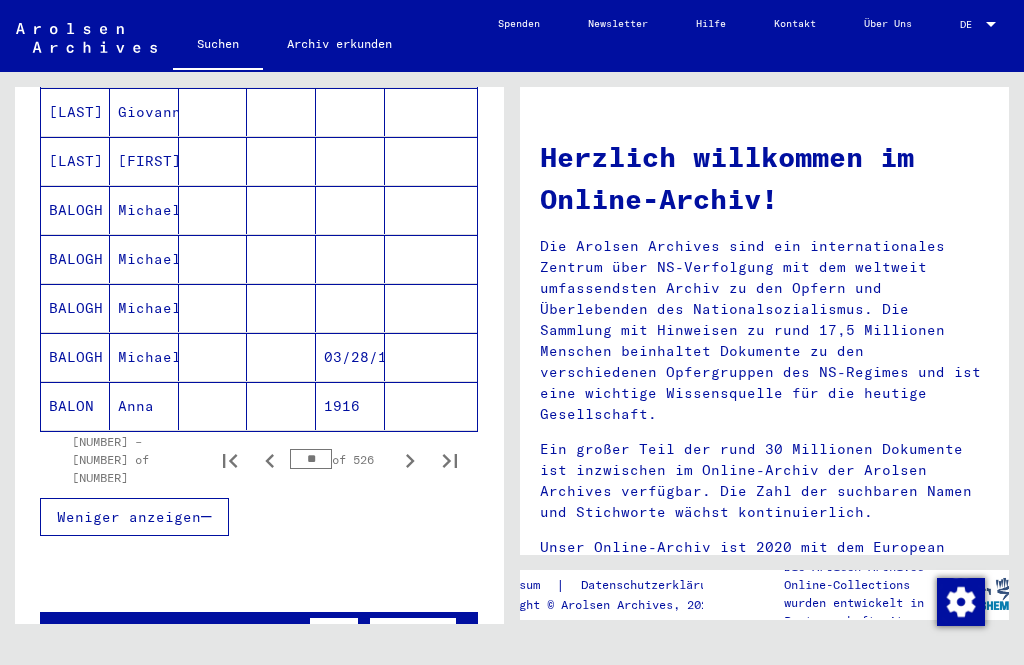 click 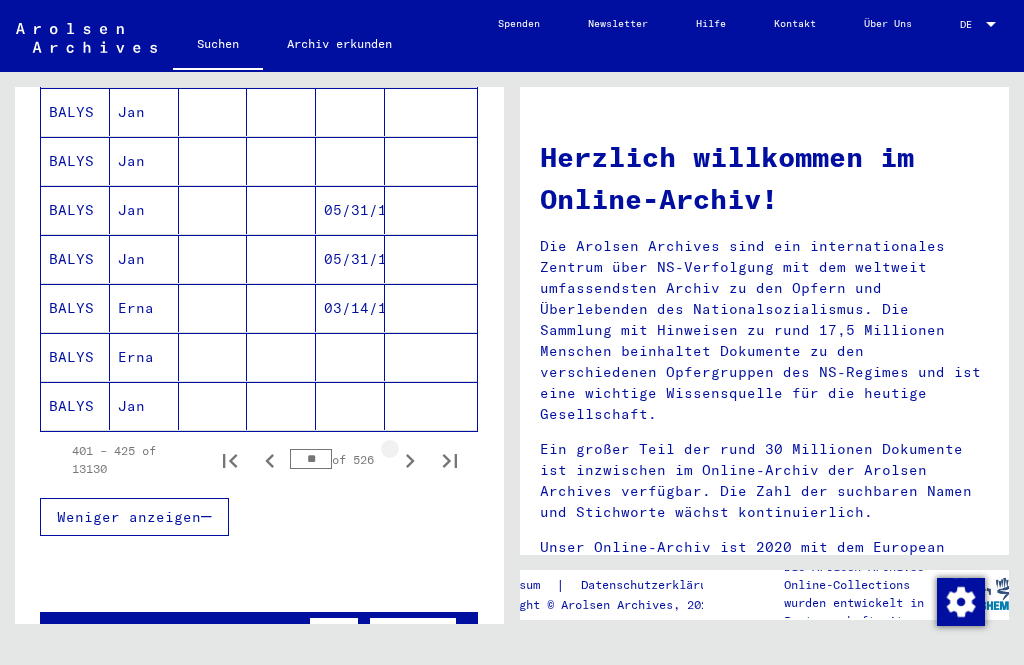 click 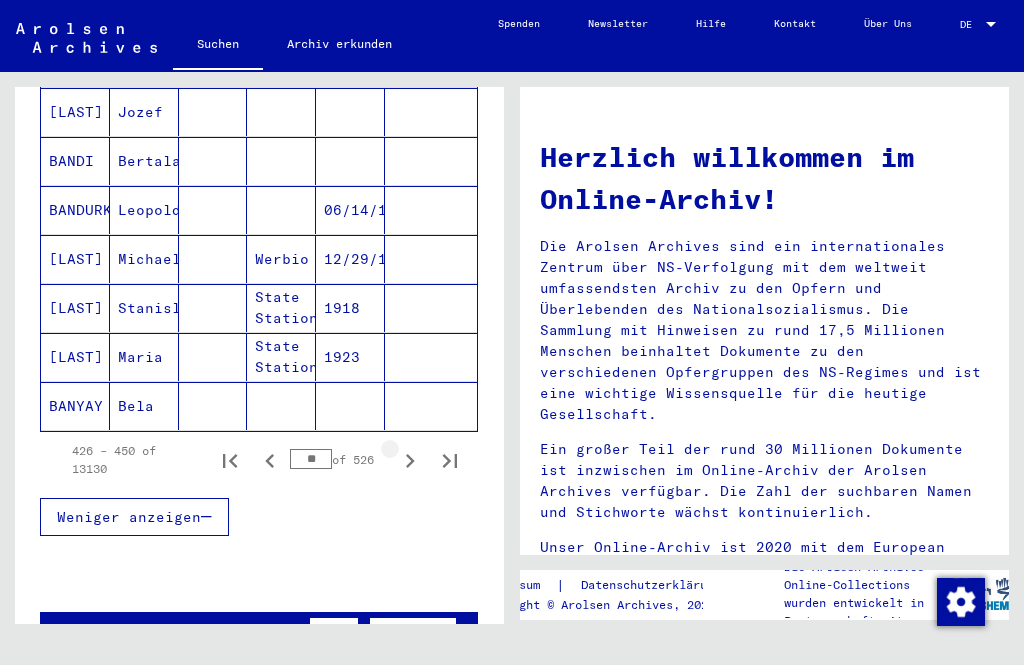 click 